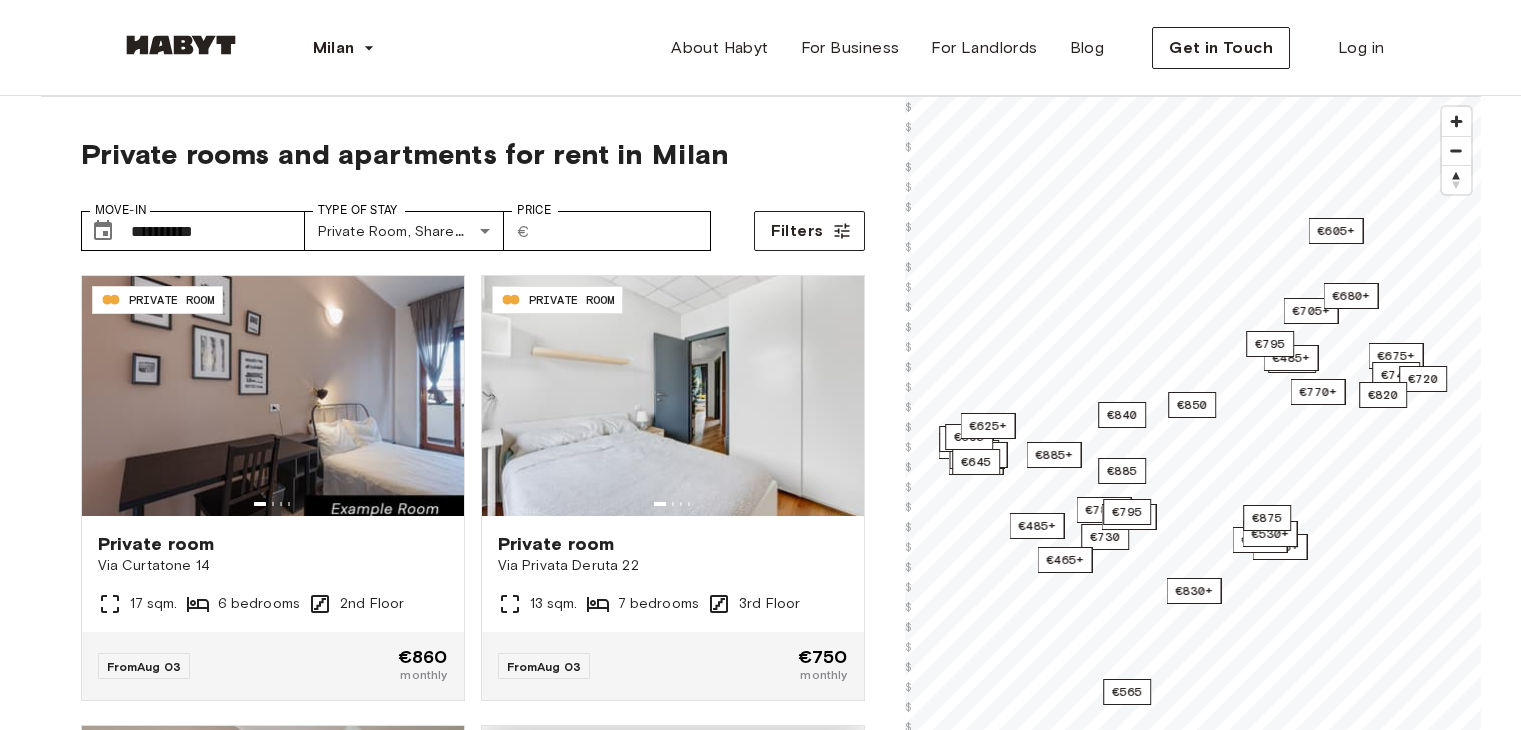 scroll, scrollTop: 0, scrollLeft: 0, axis: both 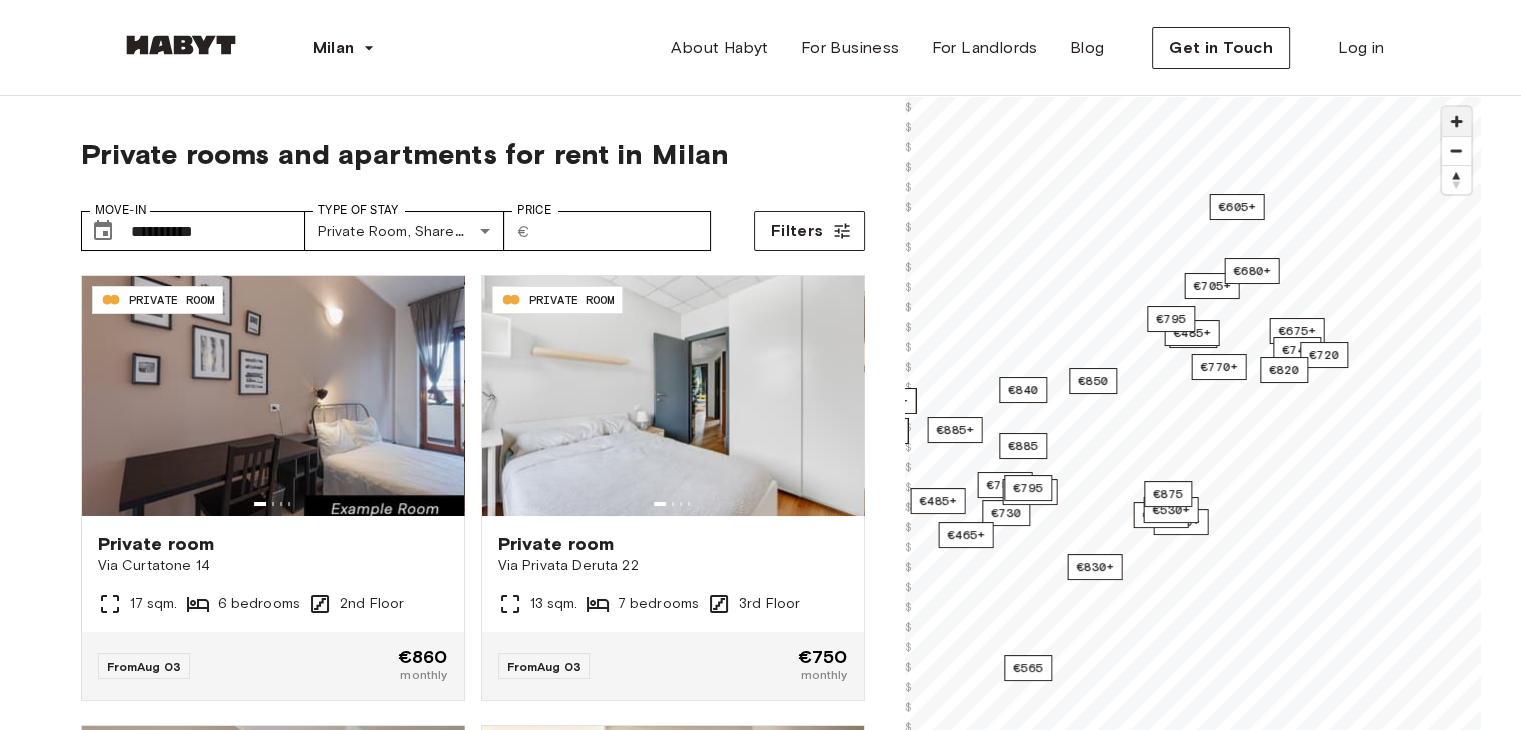 click at bounding box center (1456, 121) 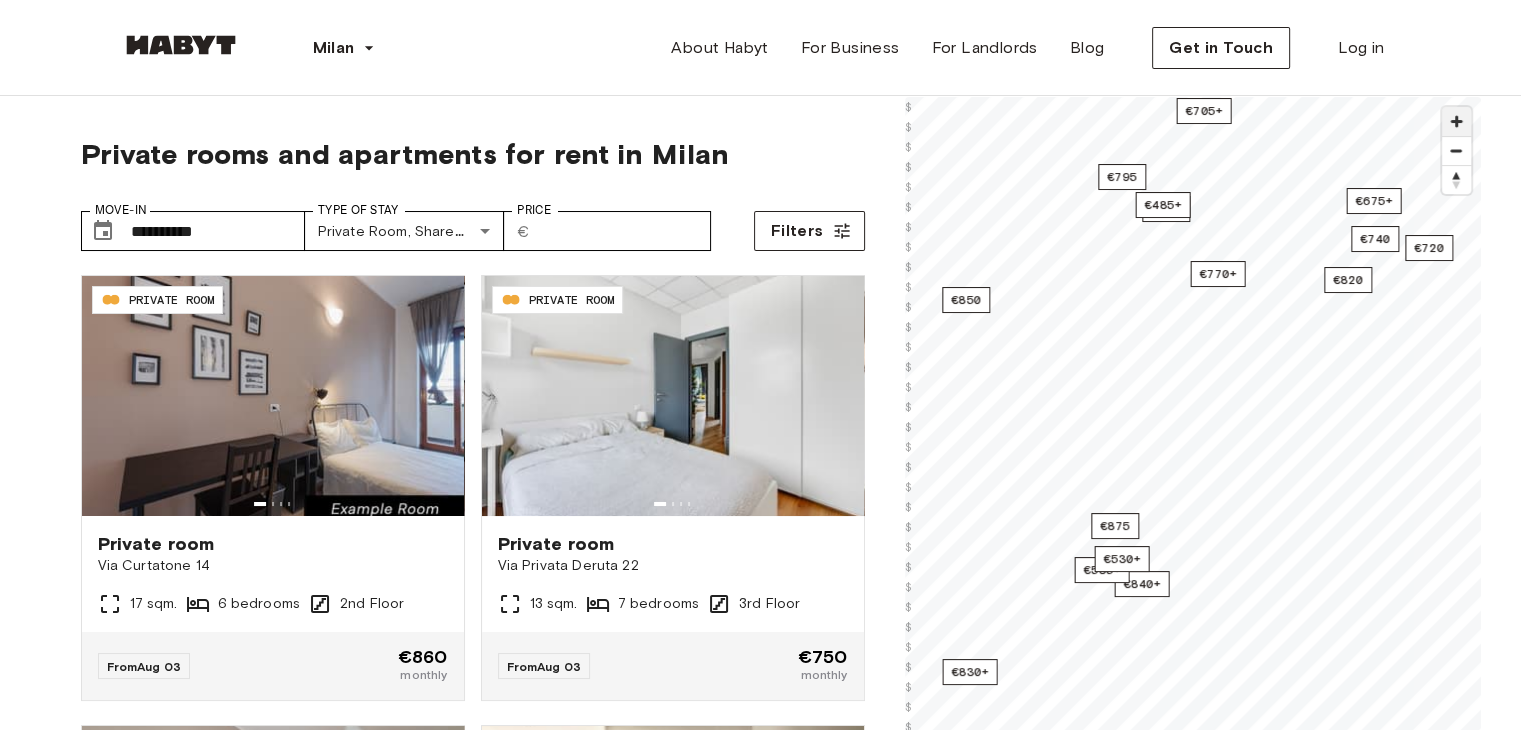 click at bounding box center (1456, 121) 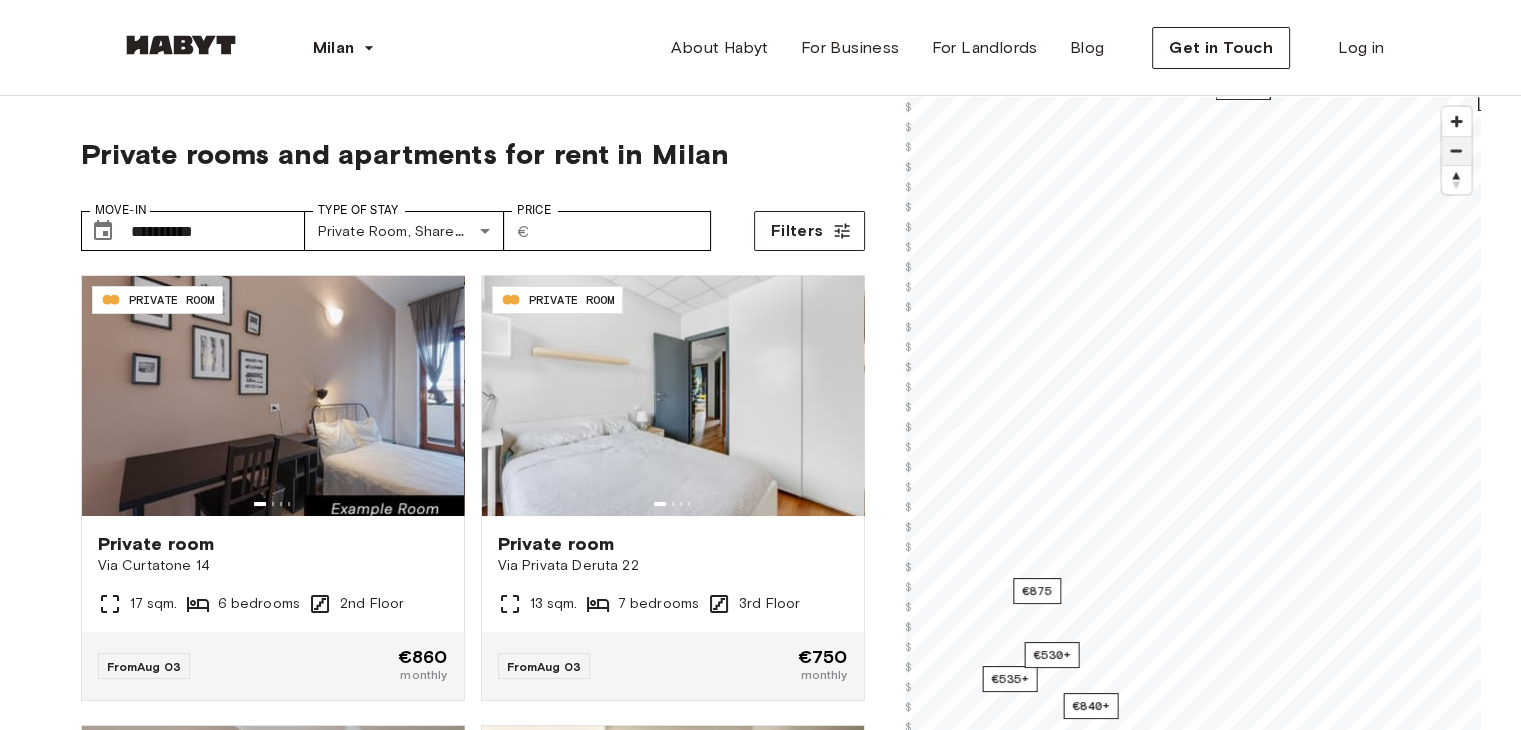 click at bounding box center (1456, 151) 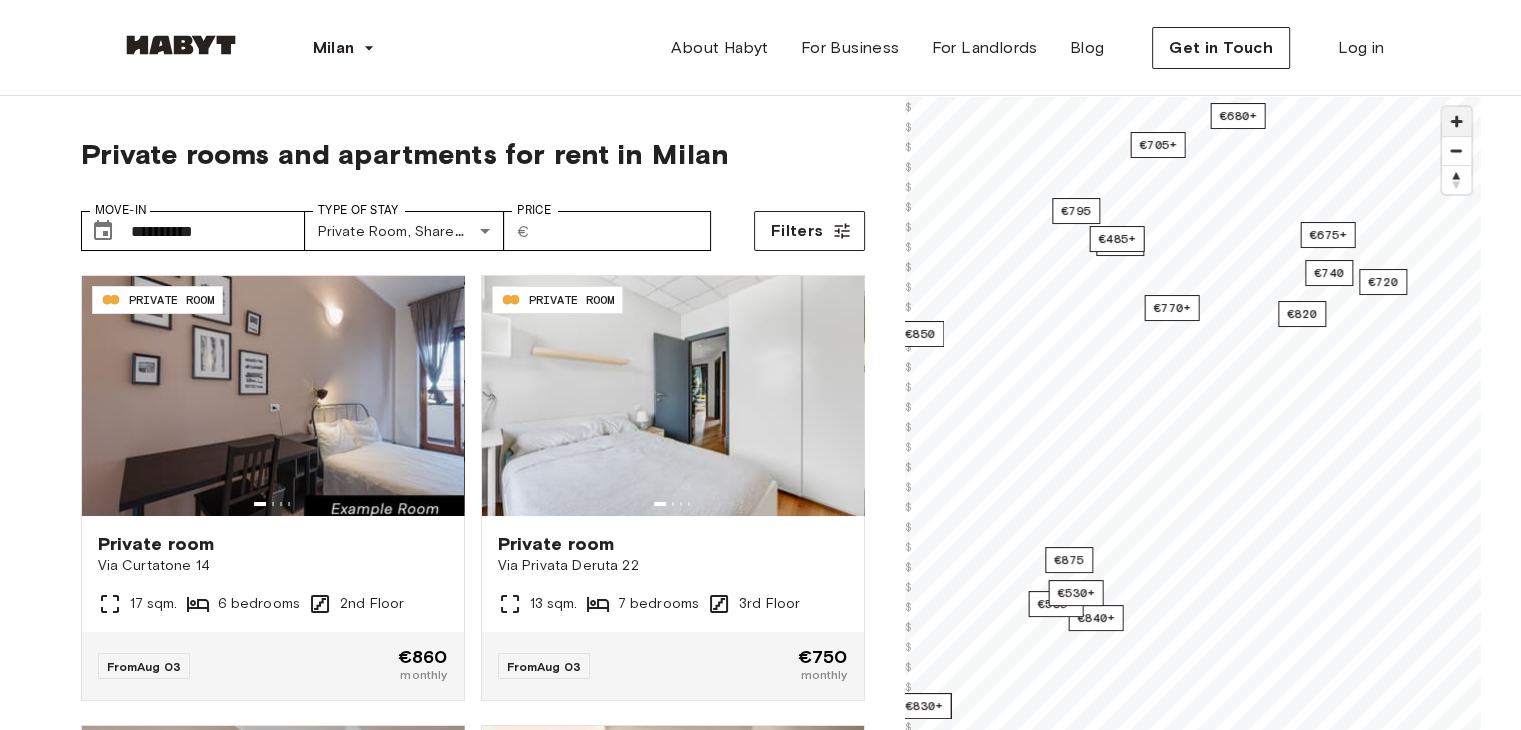 click at bounding box center (1456, 121) 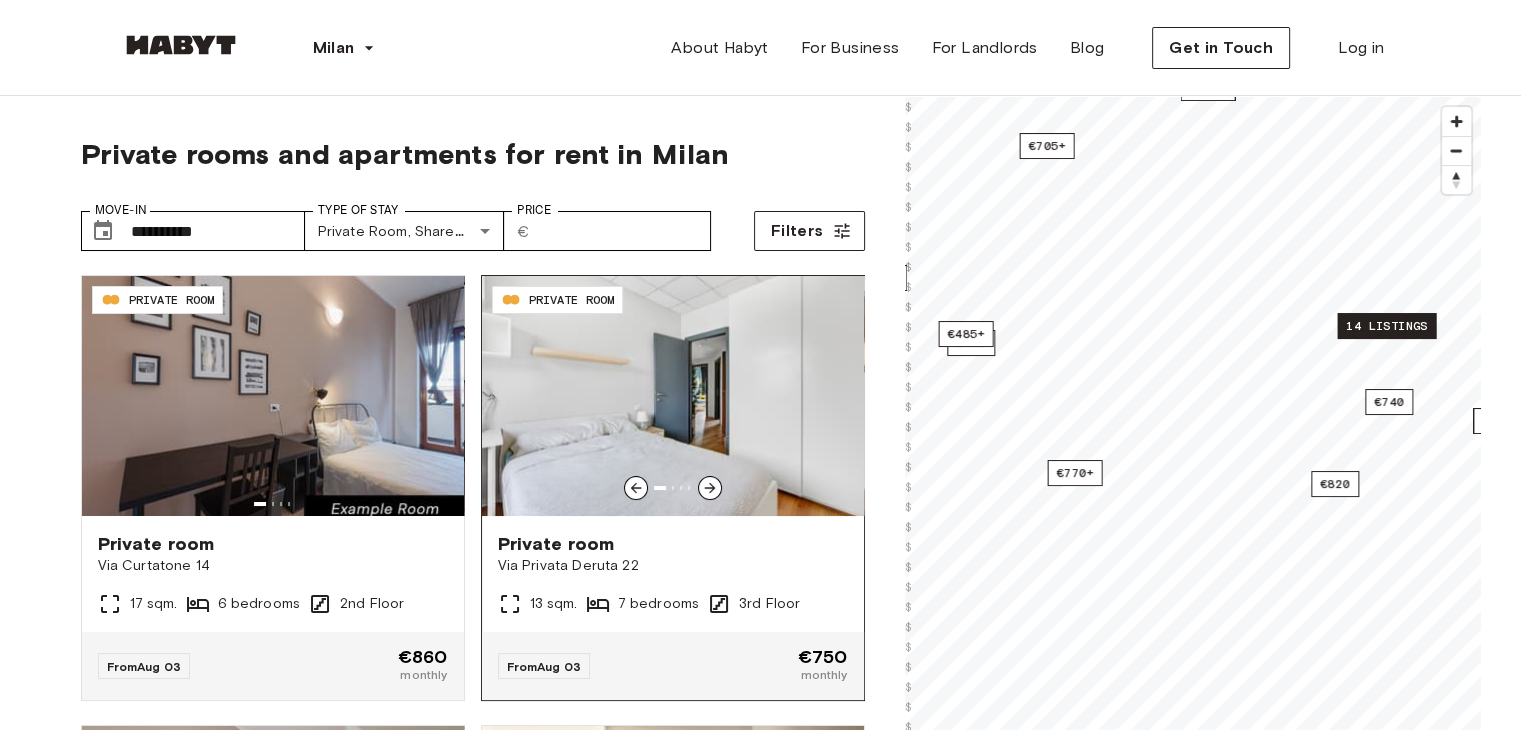 click 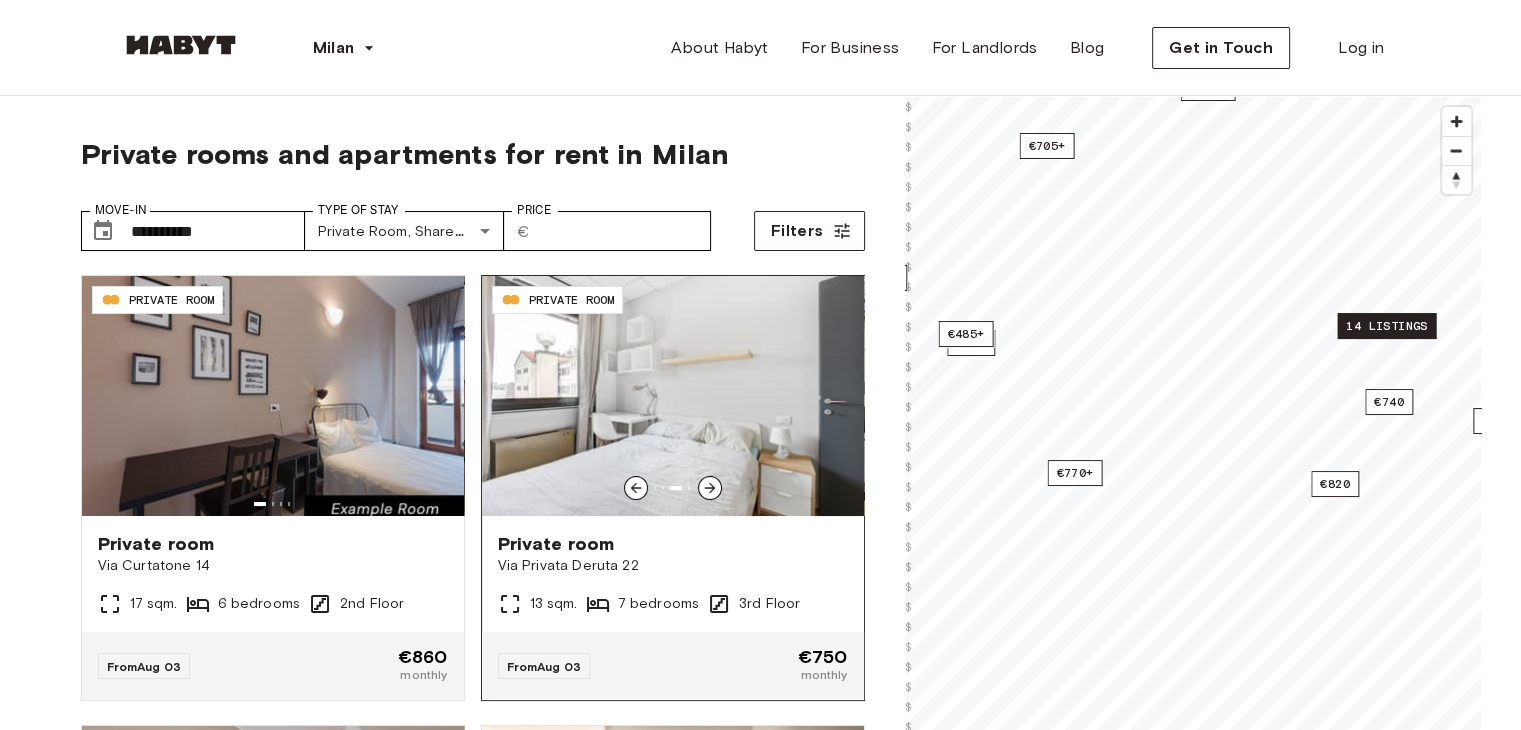 click 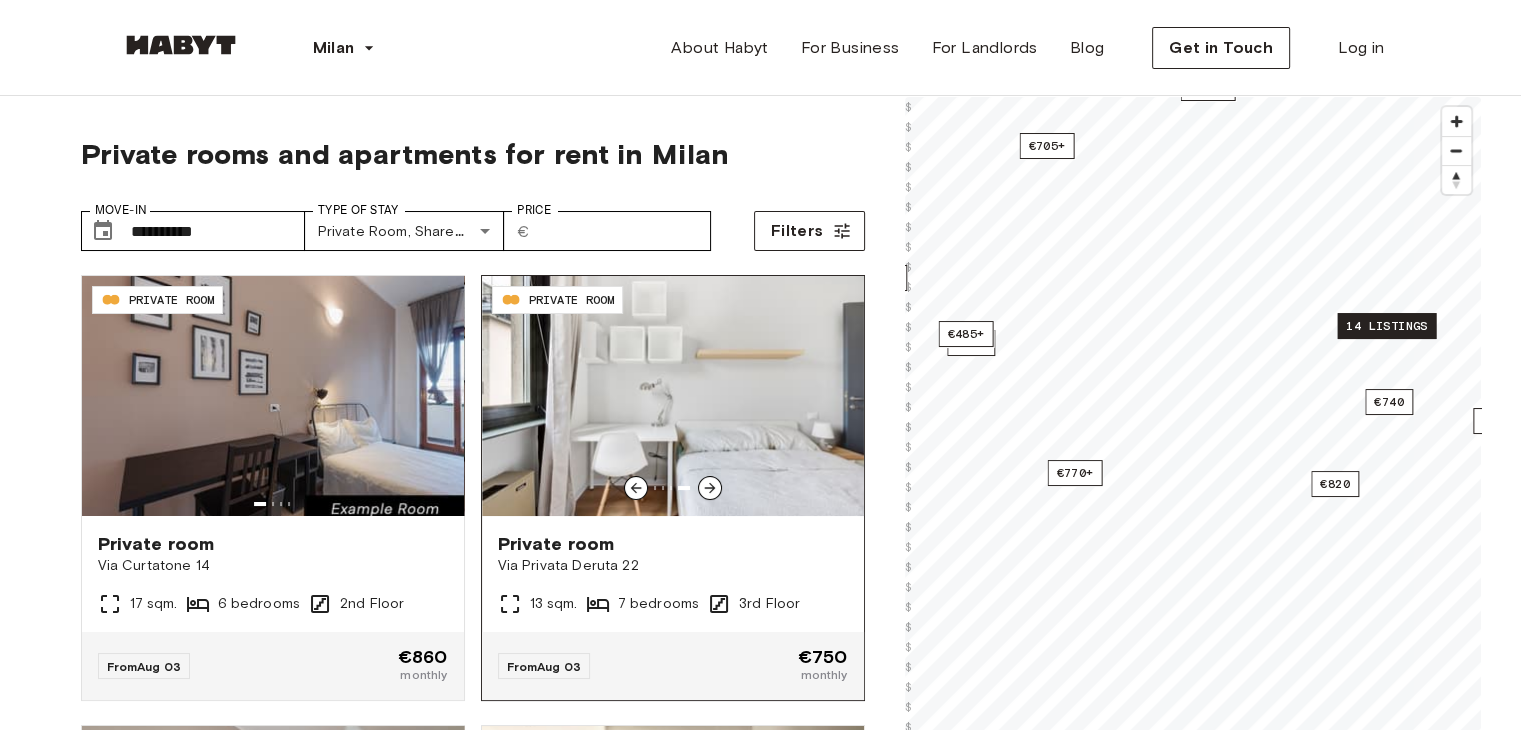 click 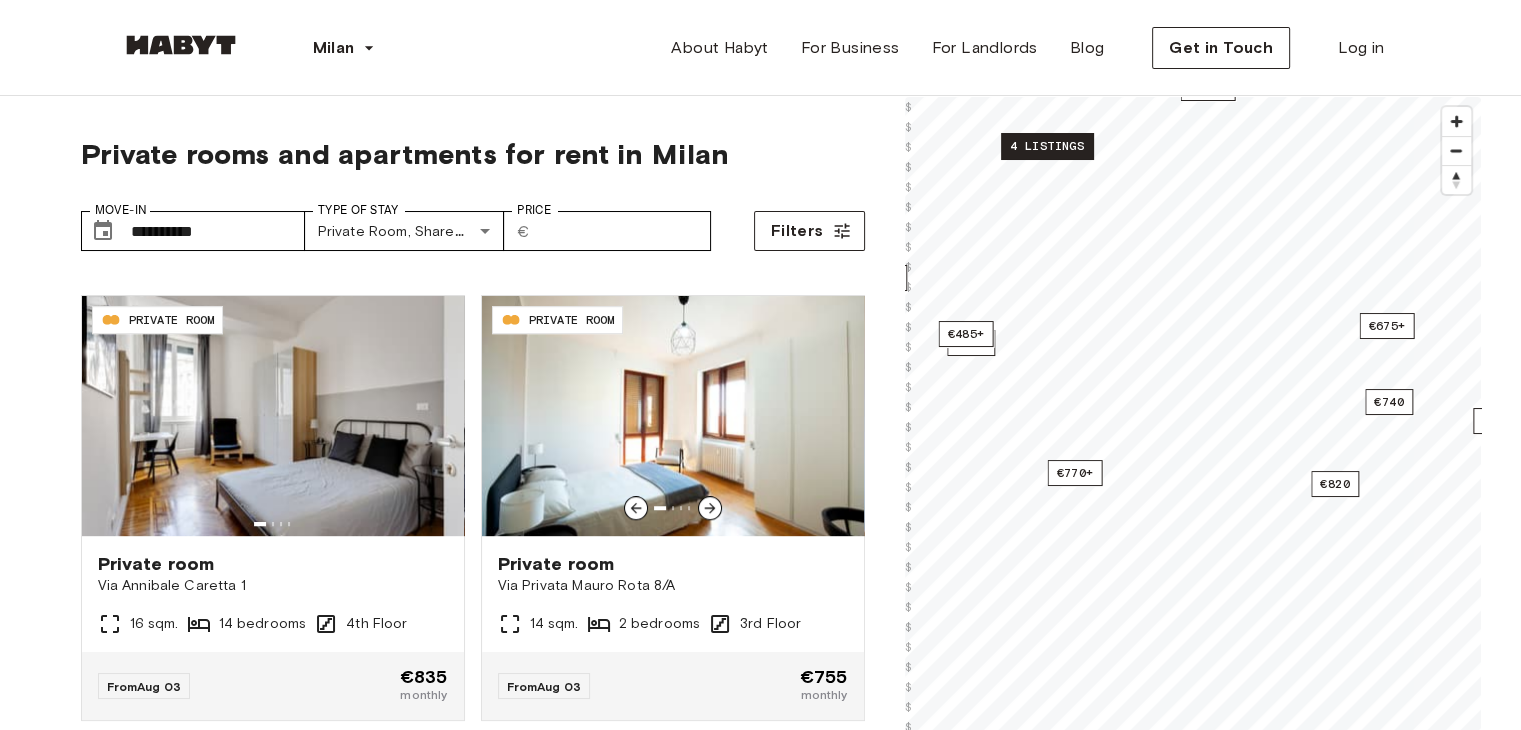 scroll, scrollTop: 1338, scrollLeft: 0, axis: vertical 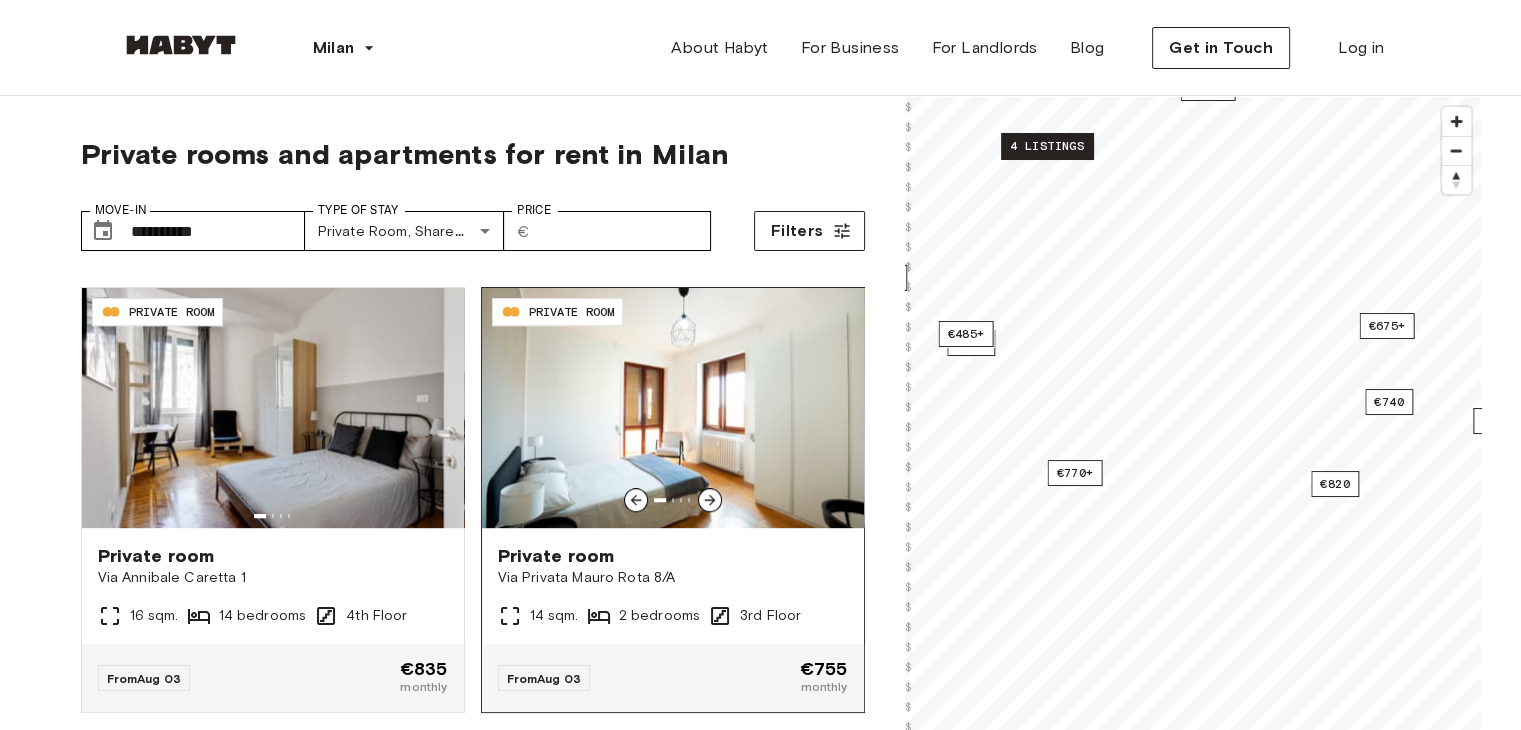 click 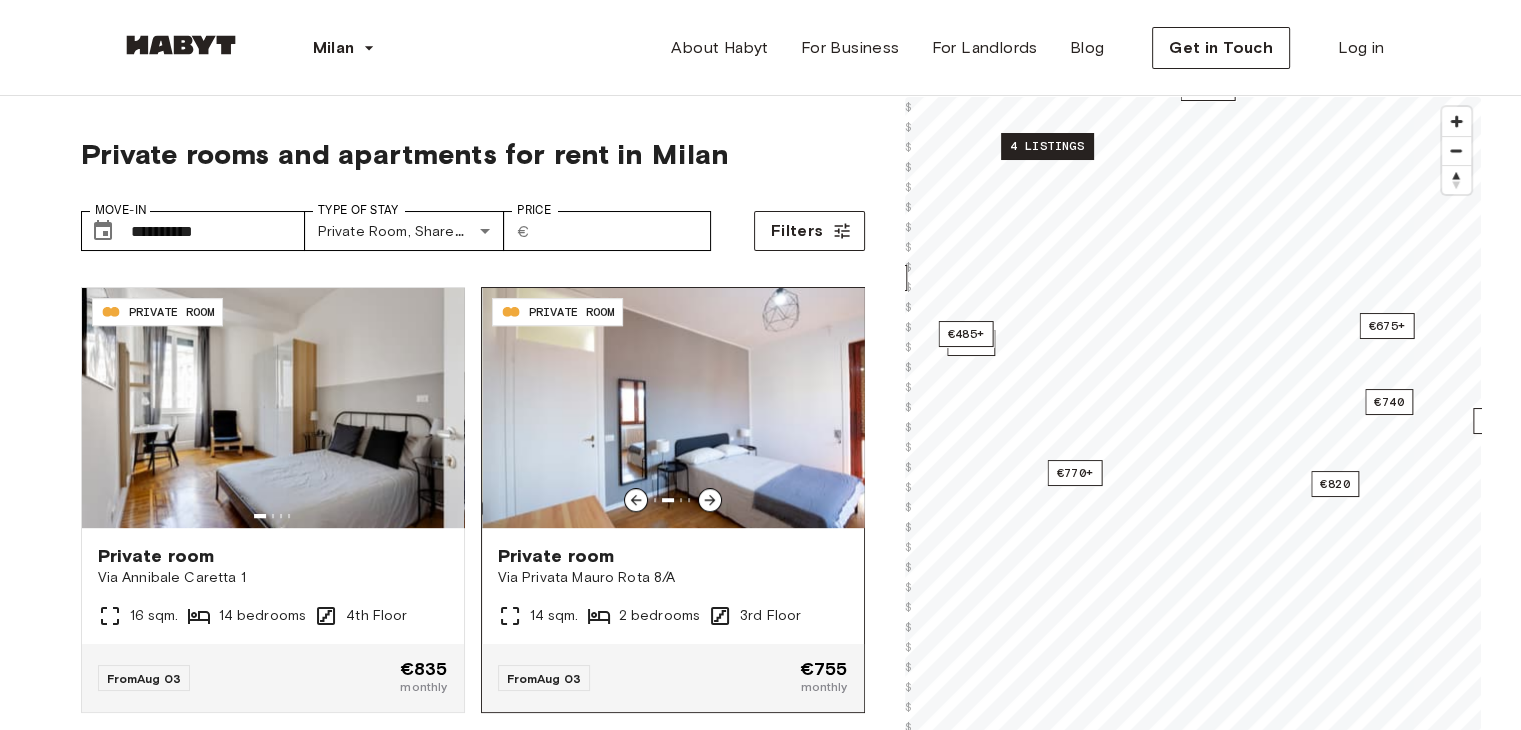 click 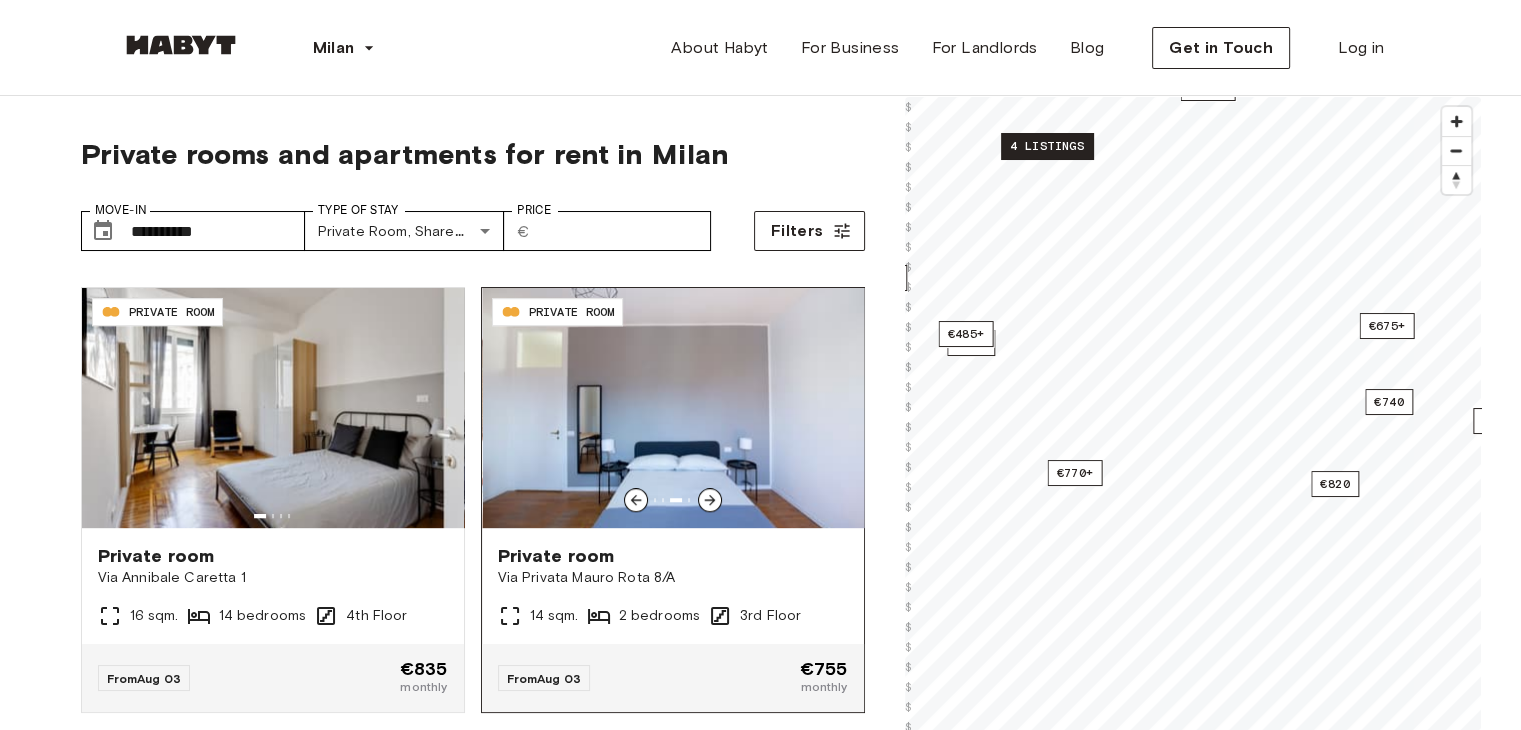 click 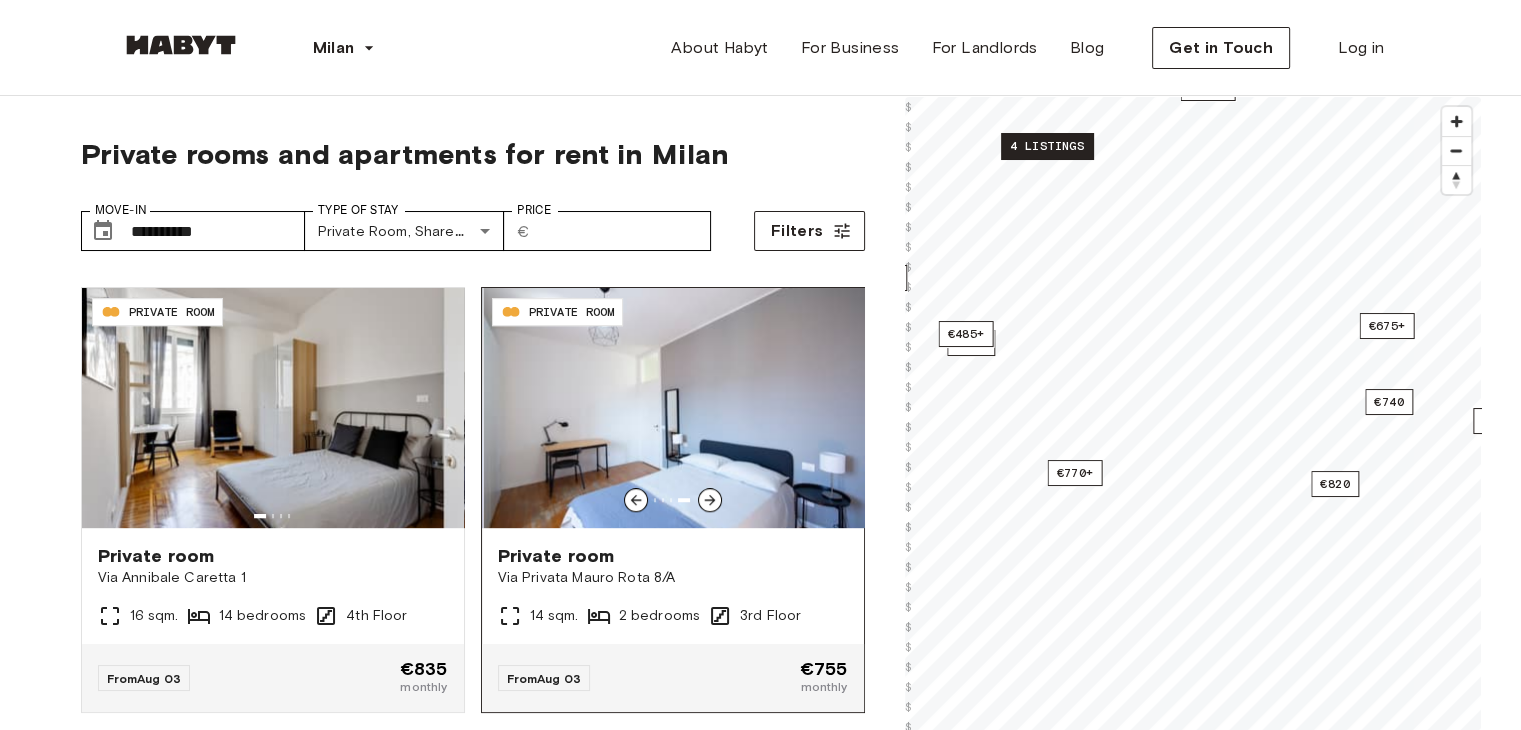 click 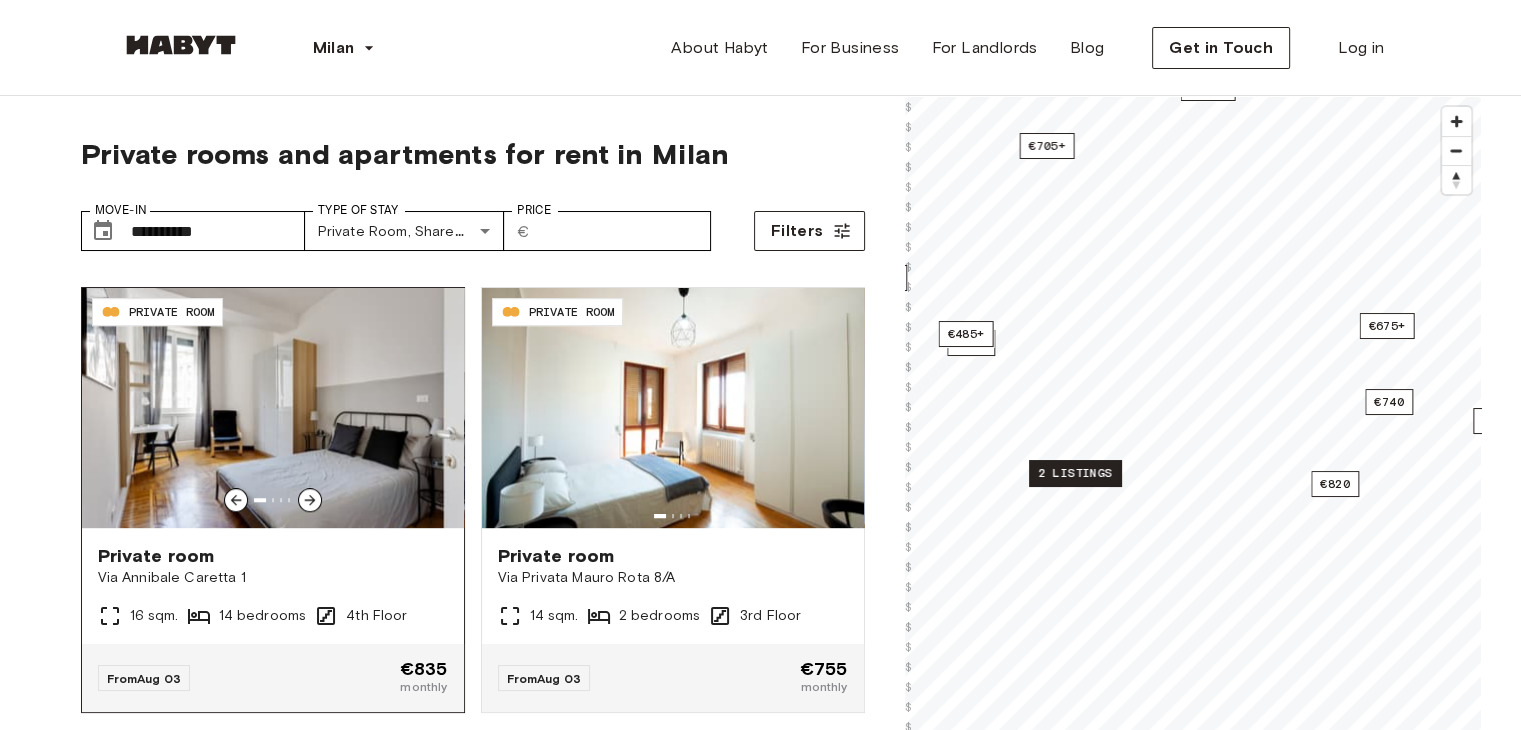 click 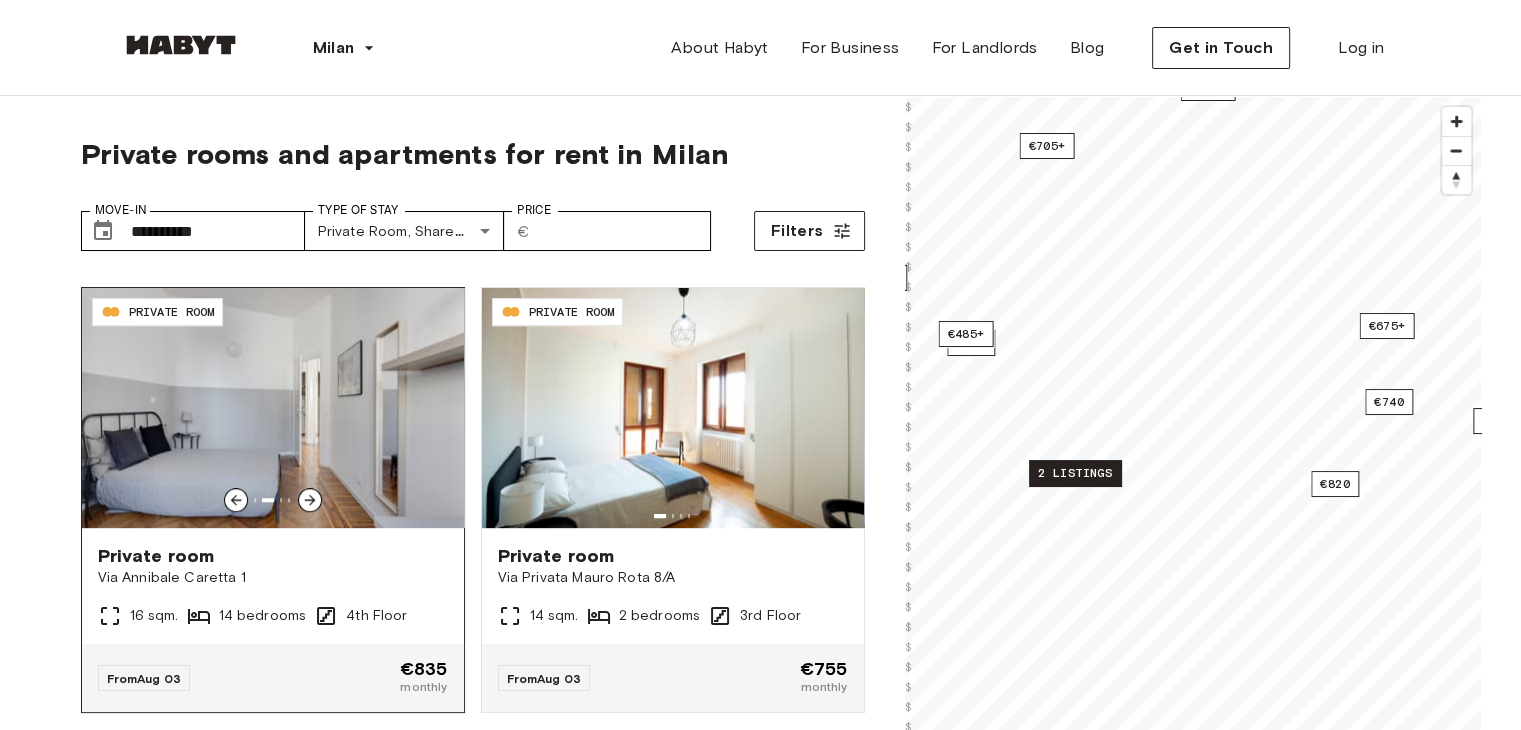 click 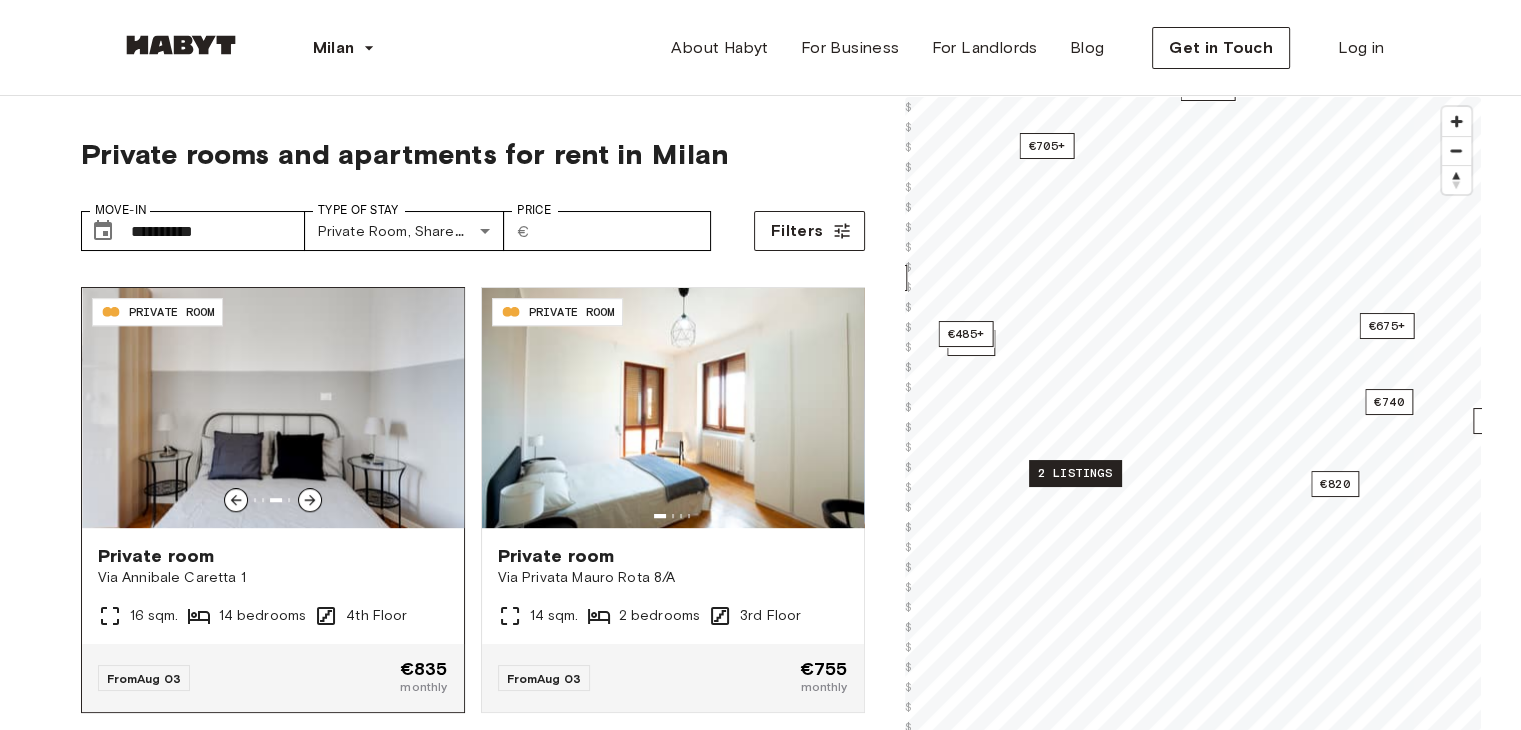 click 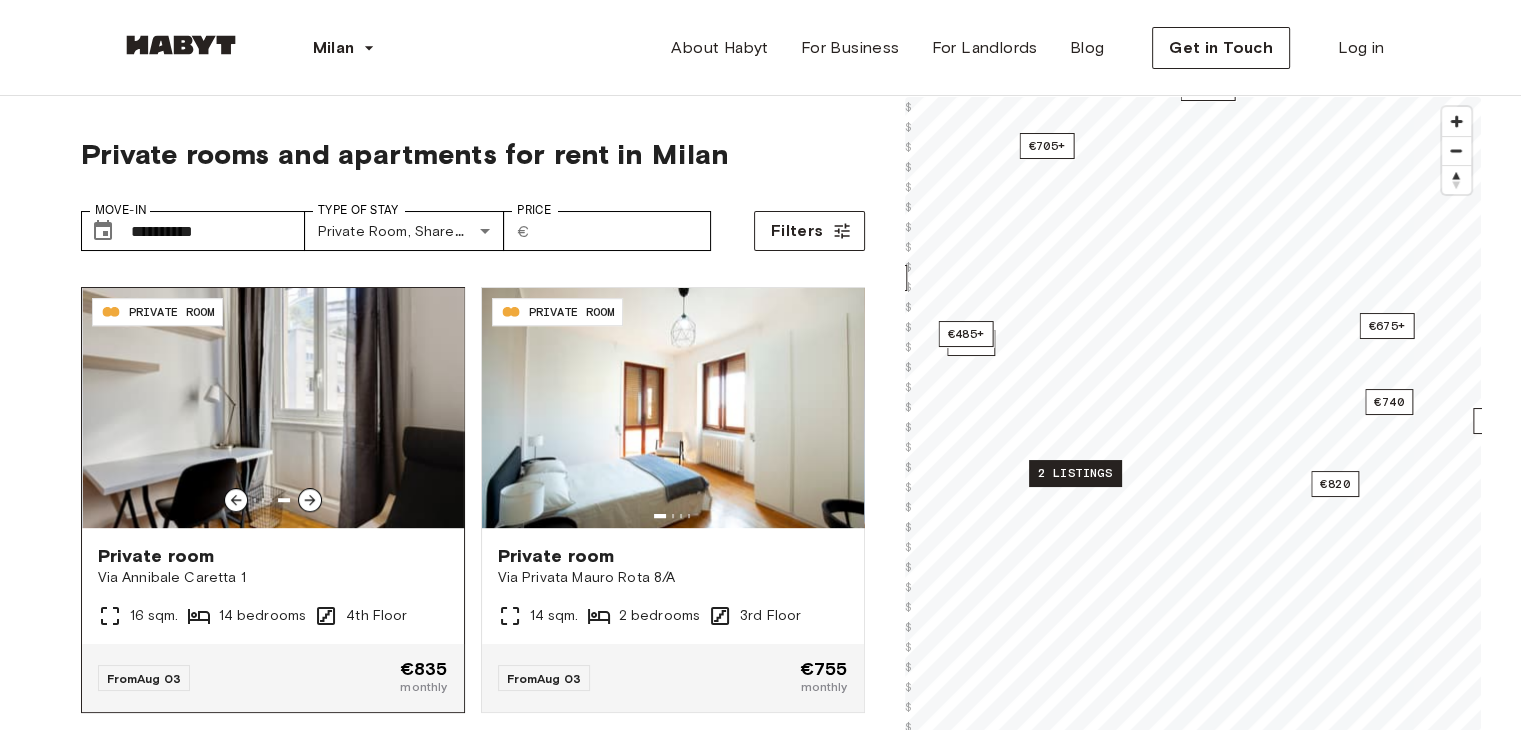click 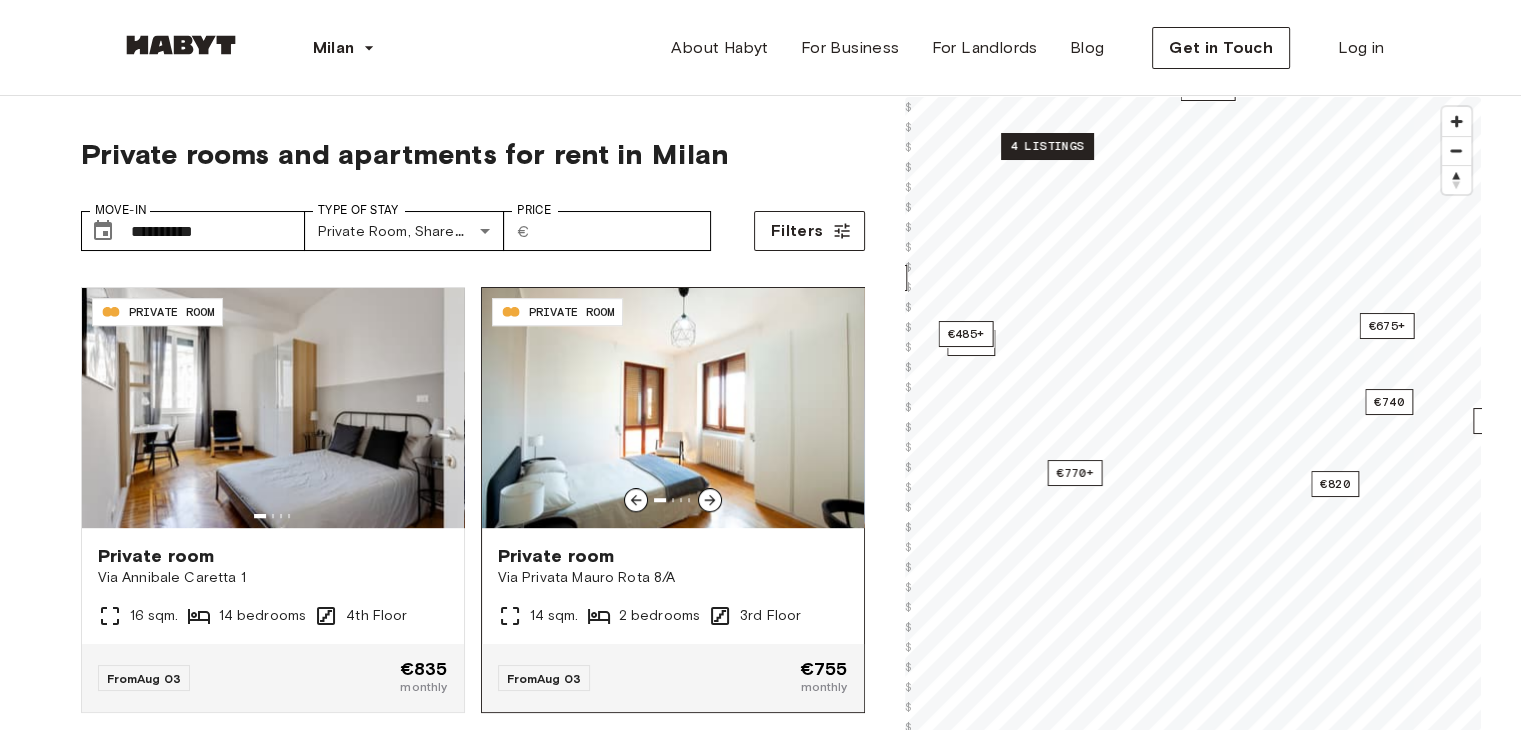 click 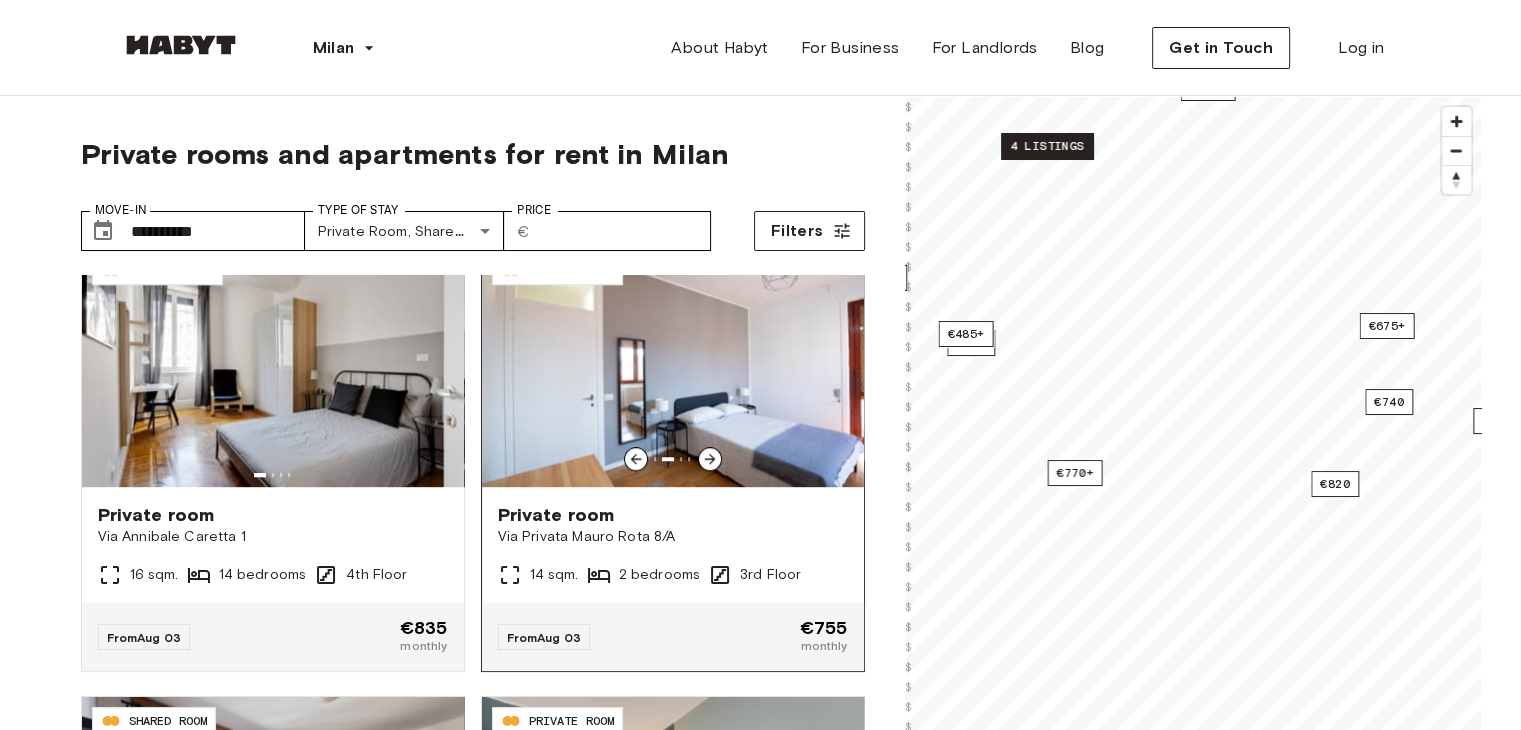 scroll, scrollTop: 1382, scrollLeft: 0, axis: vertical 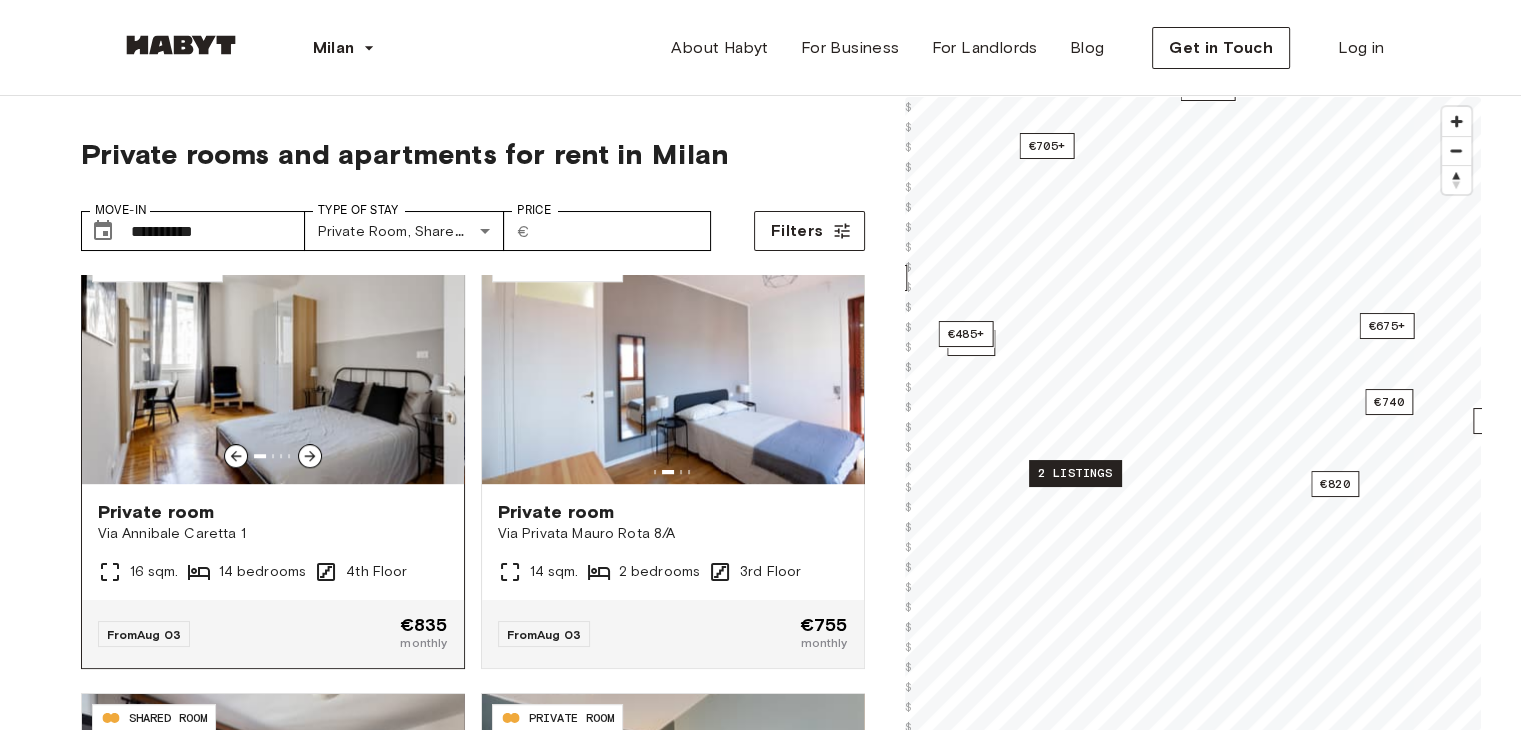 click 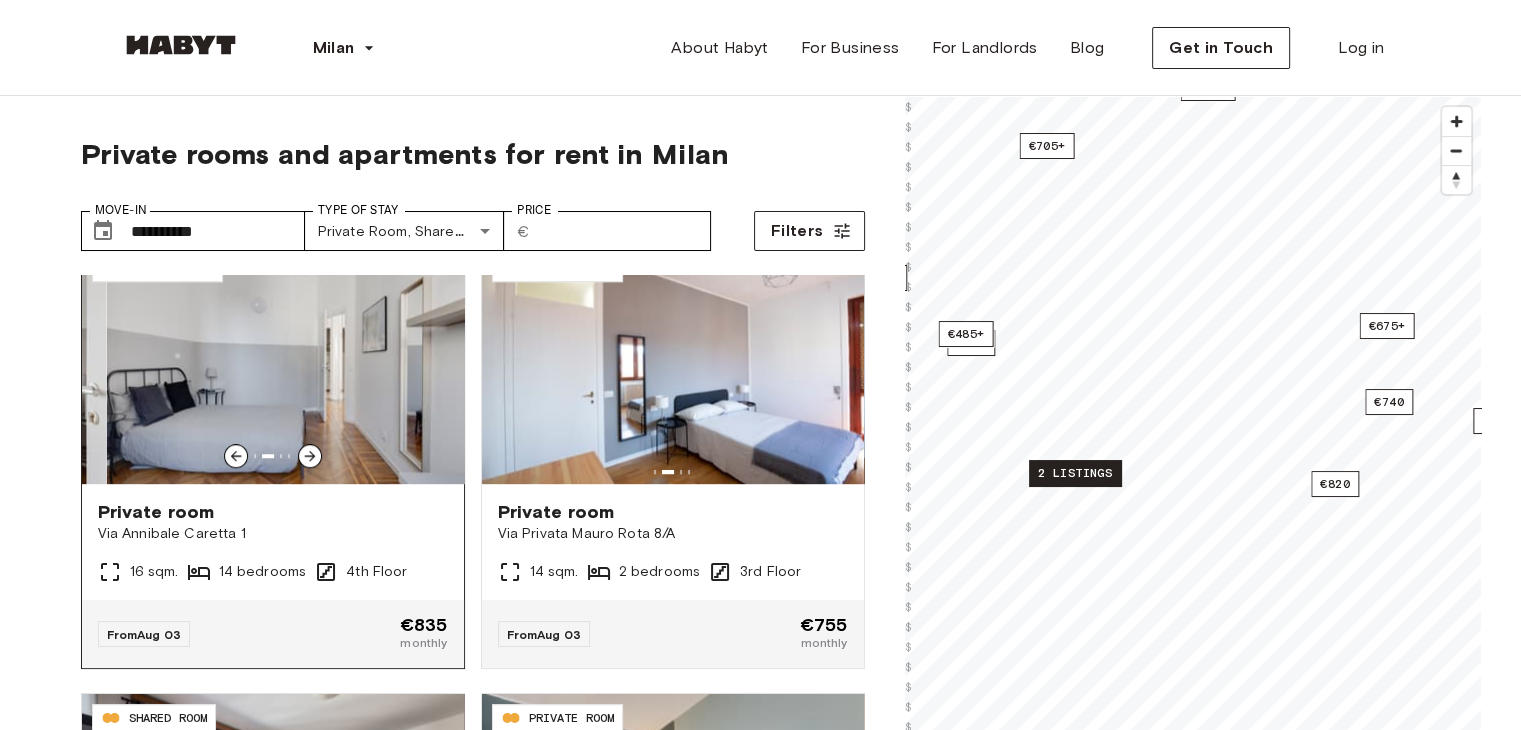click 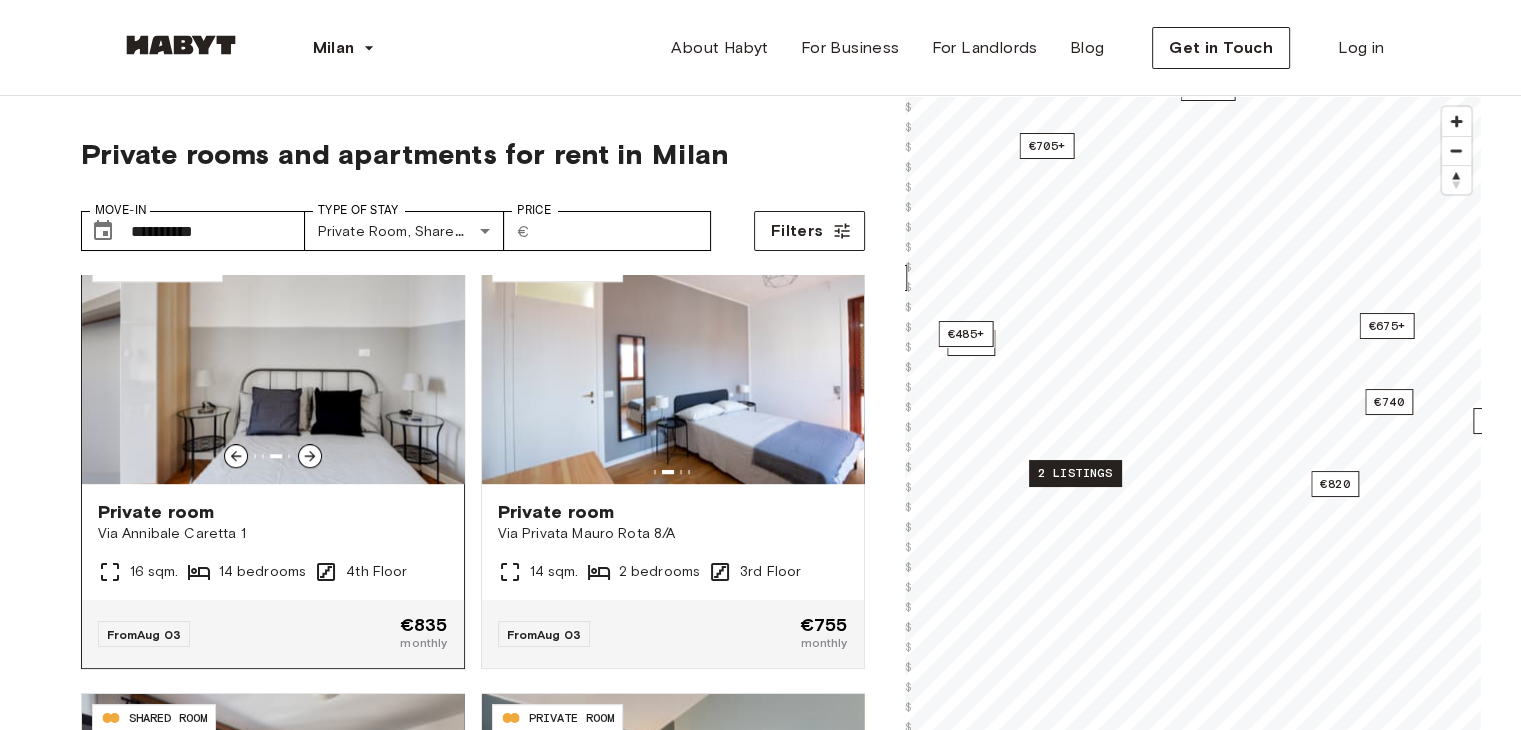click 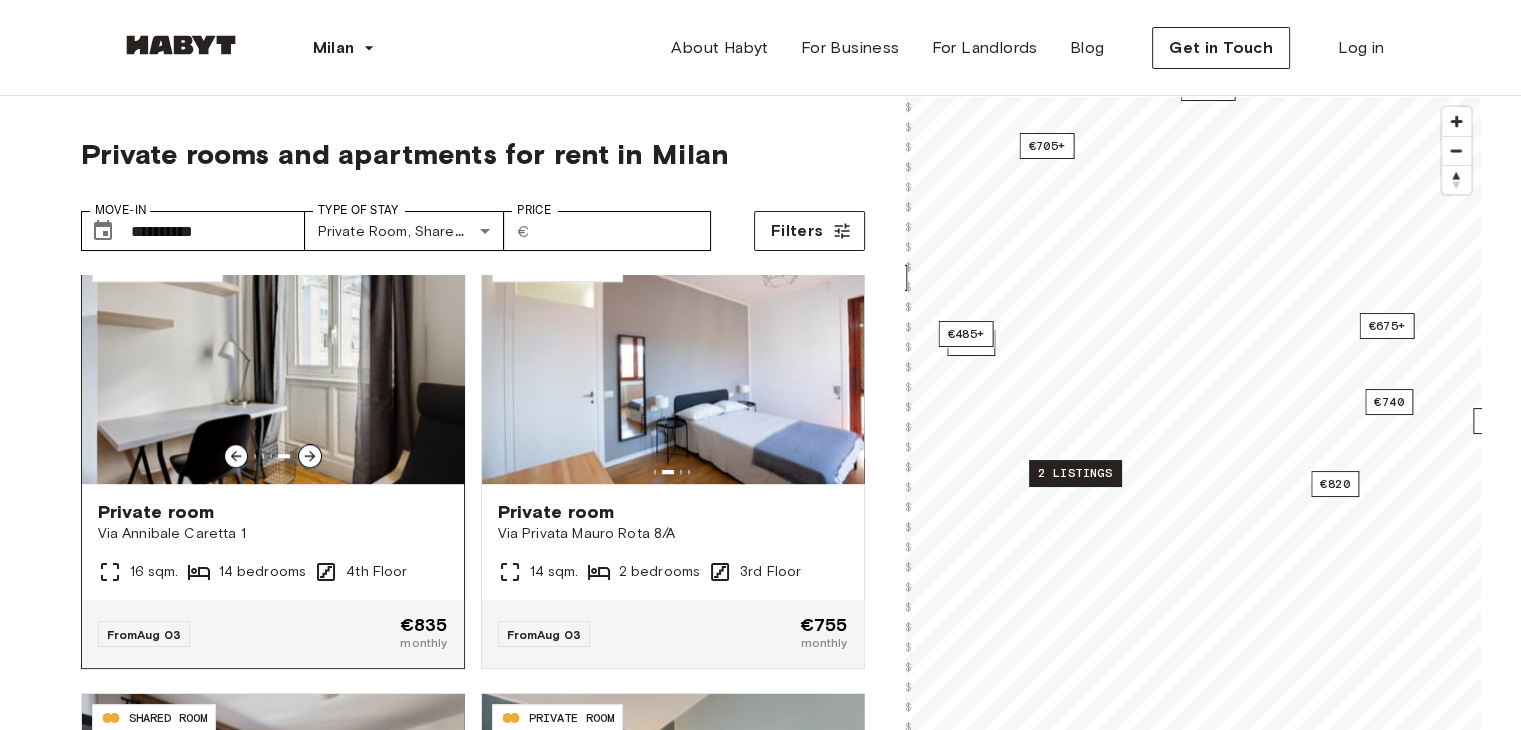click 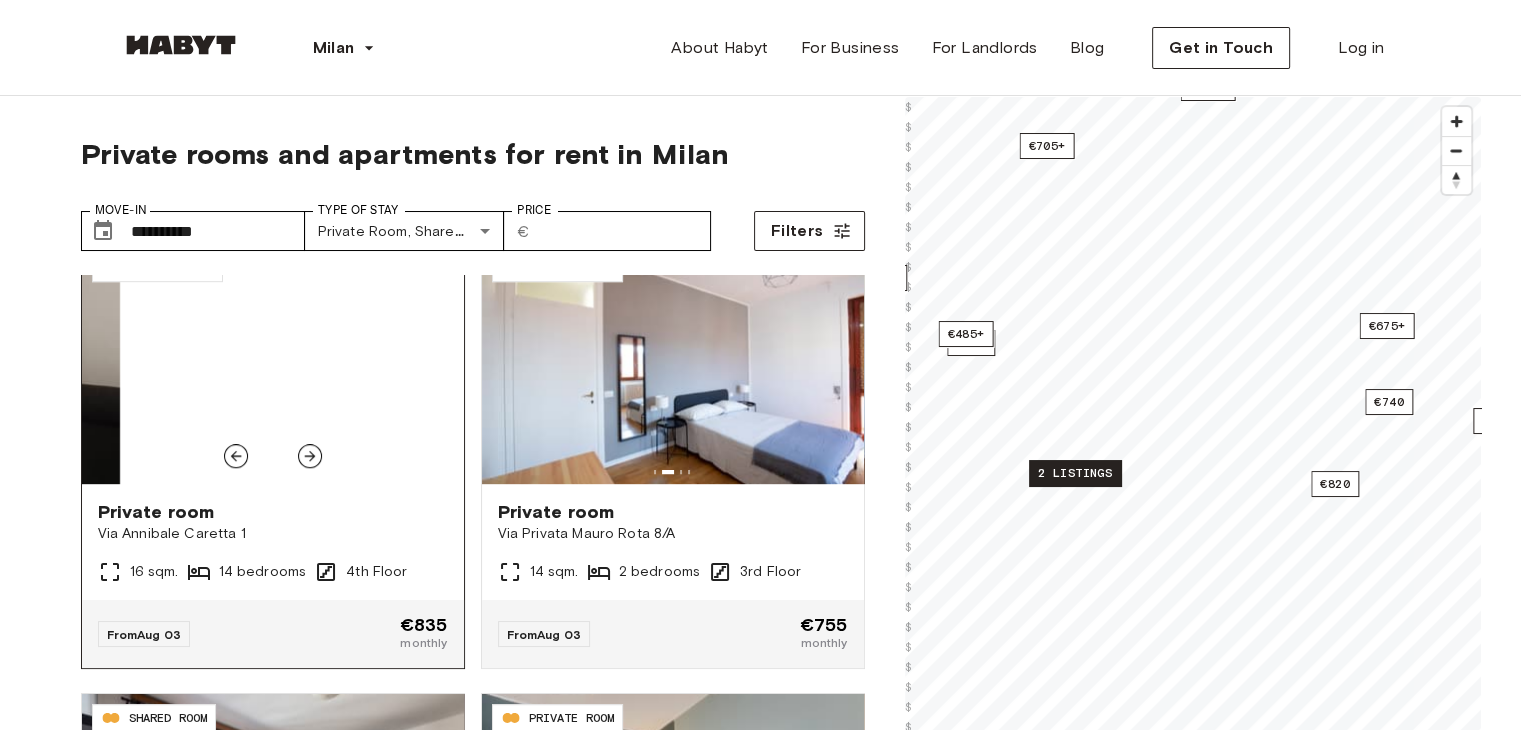 click 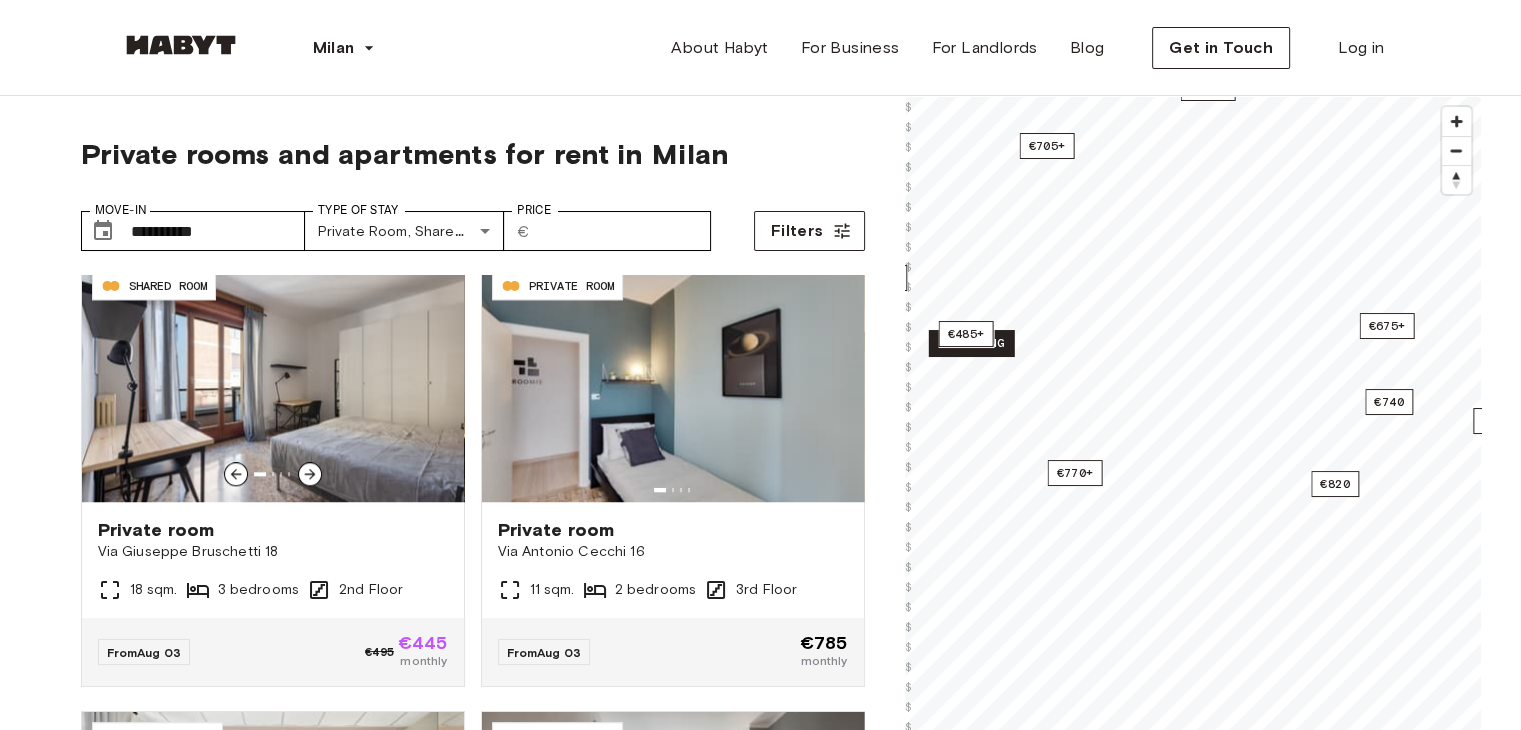 scroll, scrollTop: 1816, scrollLeft: 0, axis: vertical 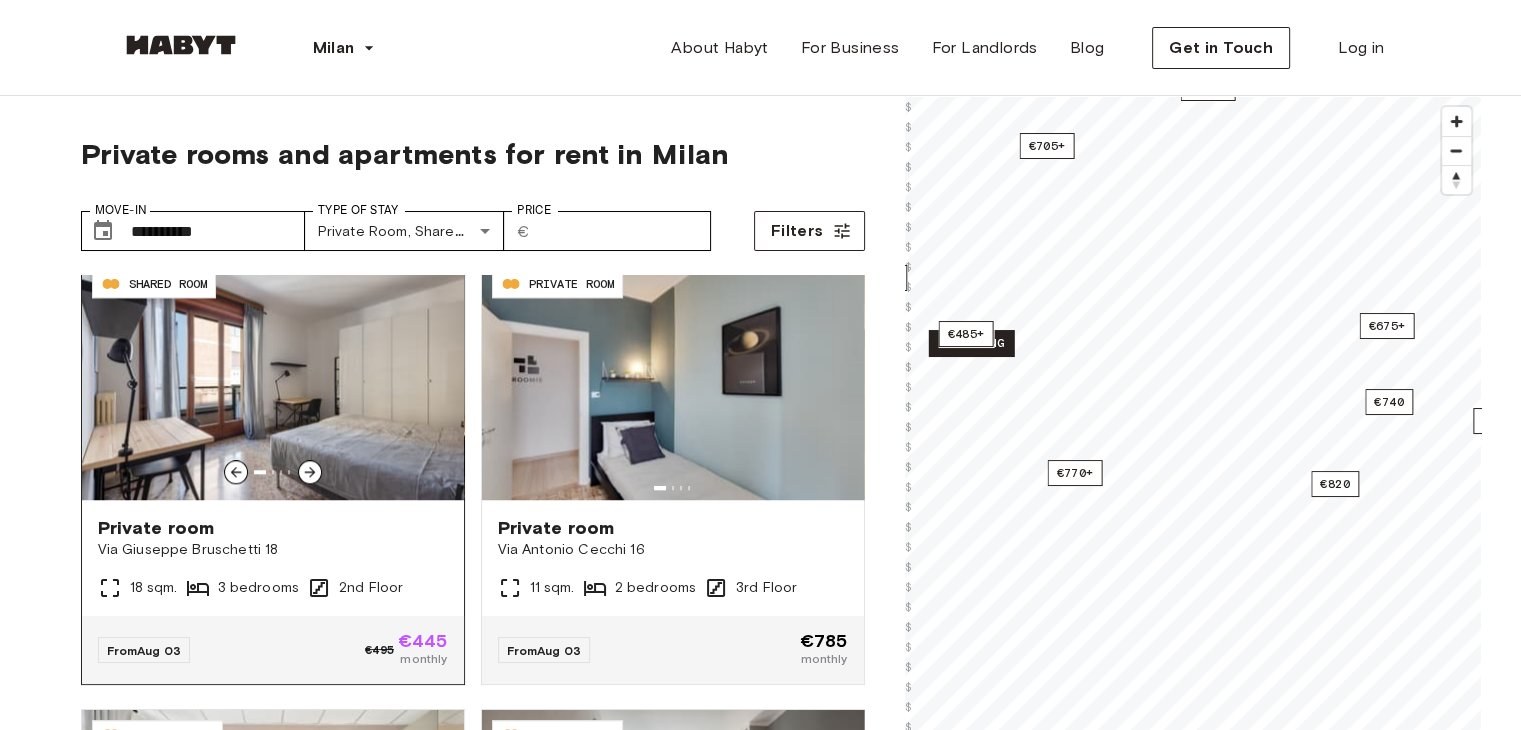 click 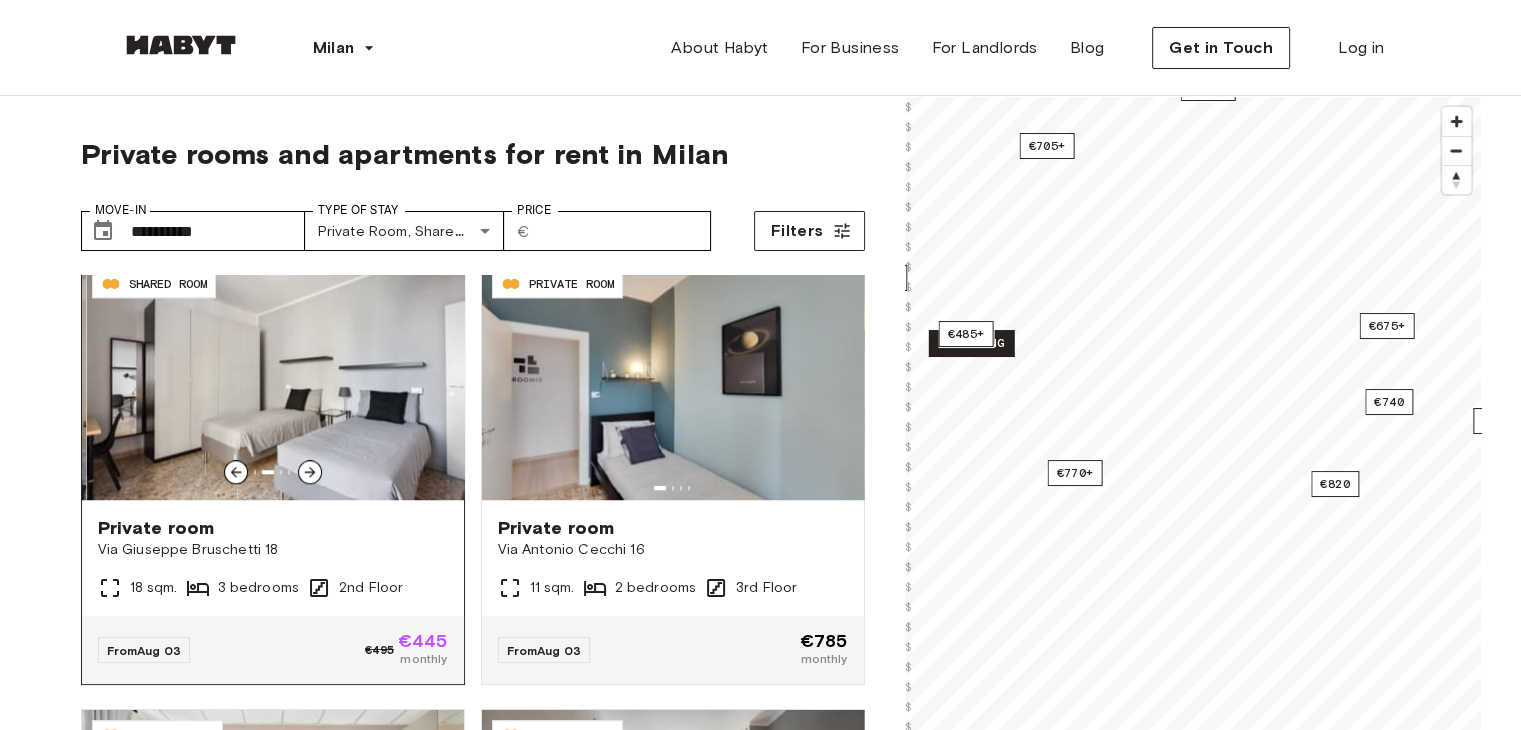 click 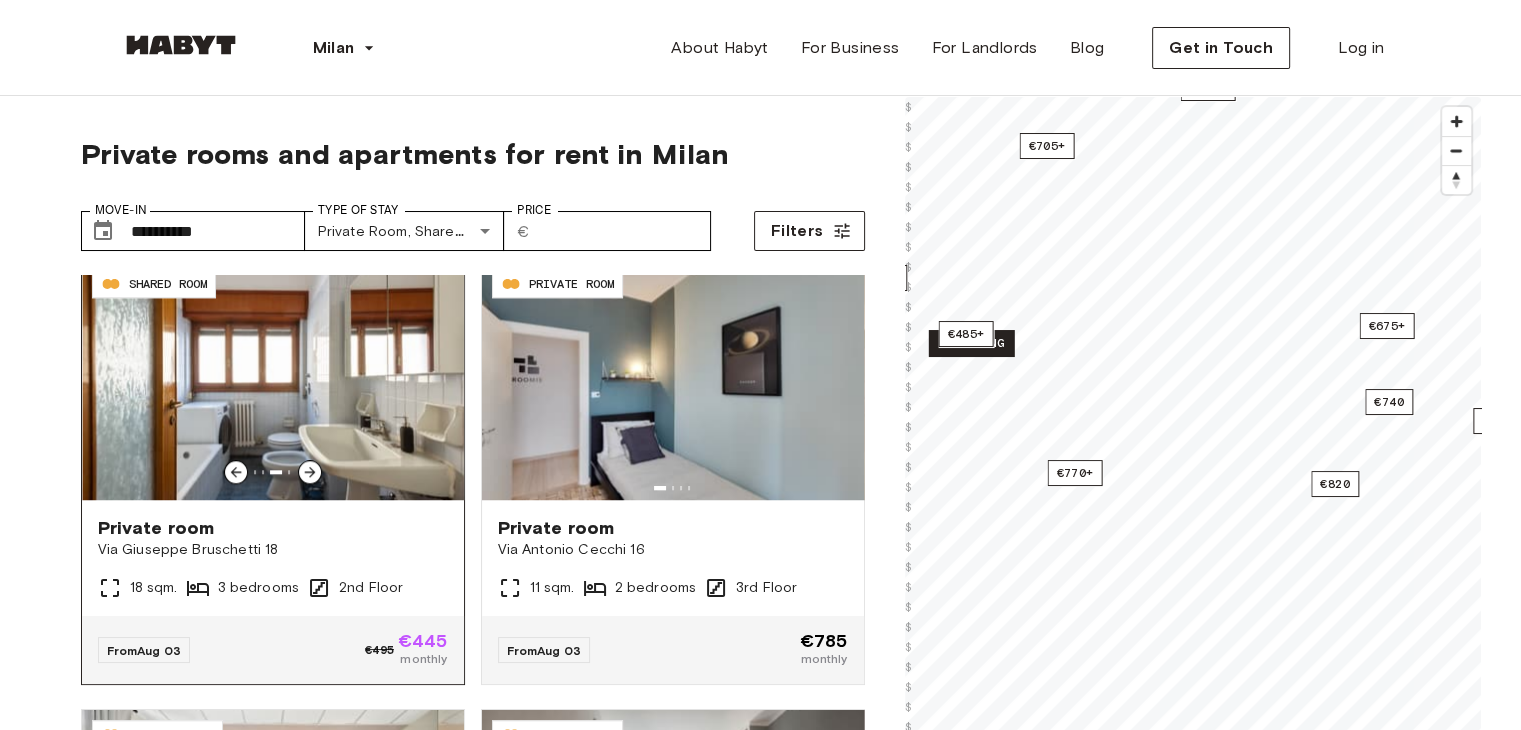 click 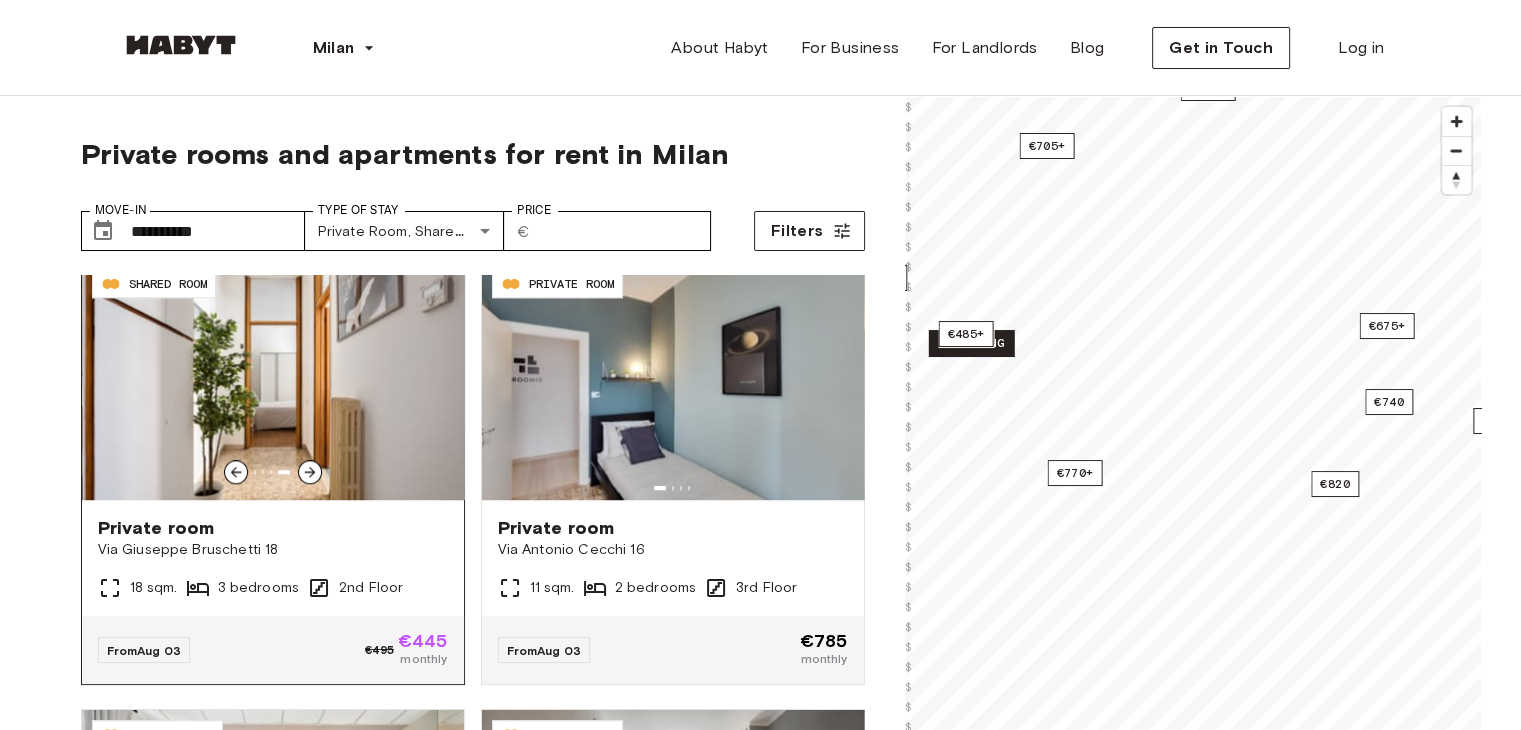 click 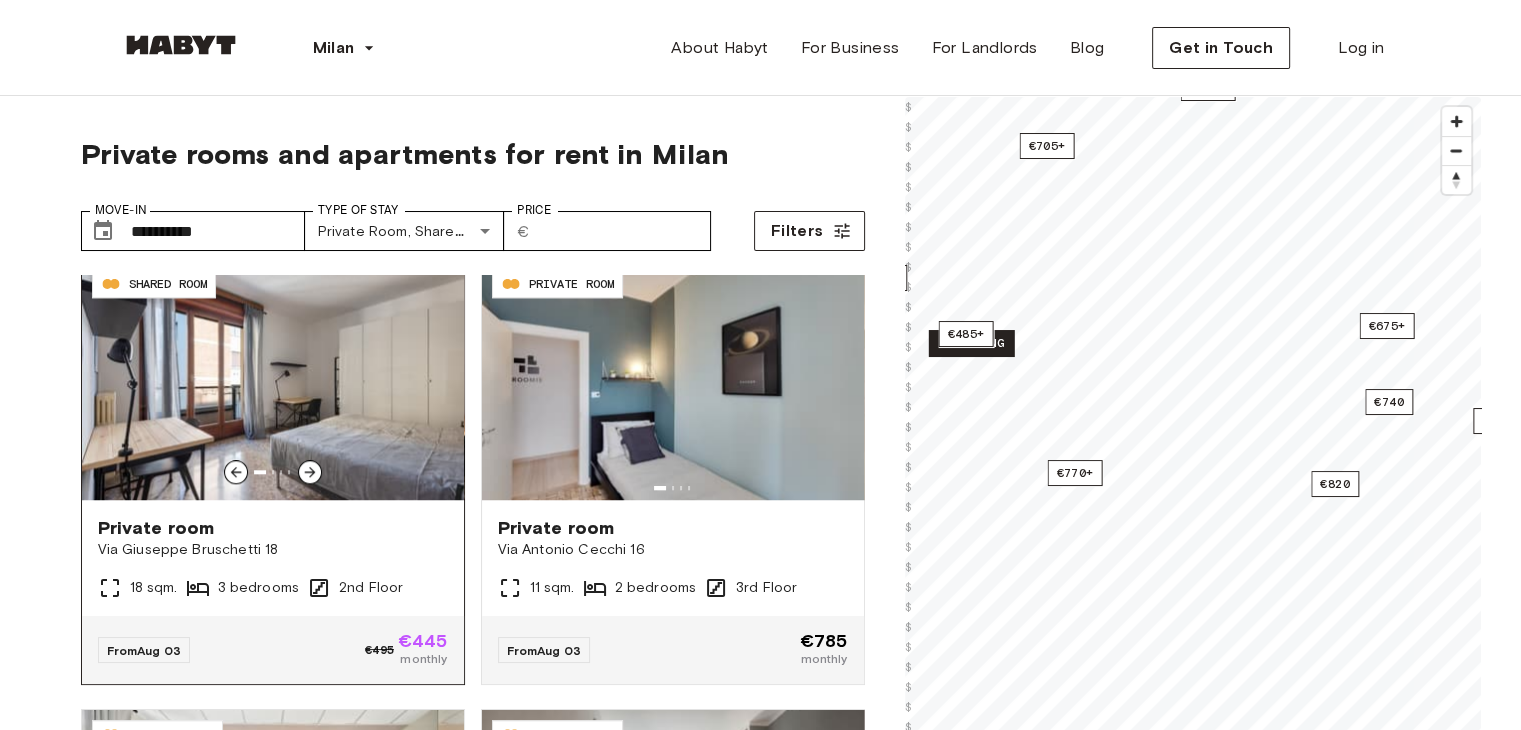 click 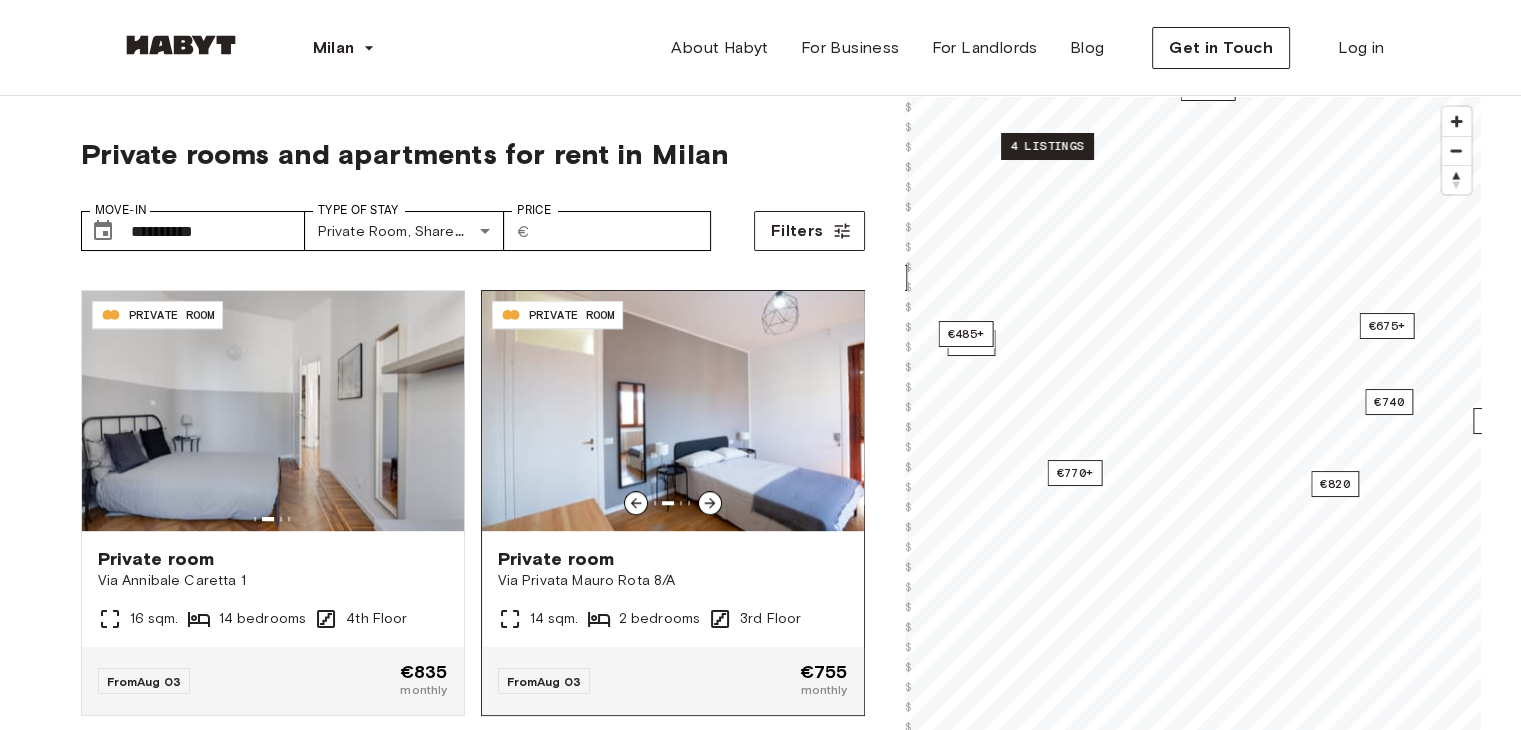 scroll, scrollTop: 1338, scrollLeft: 0, axis: vertical 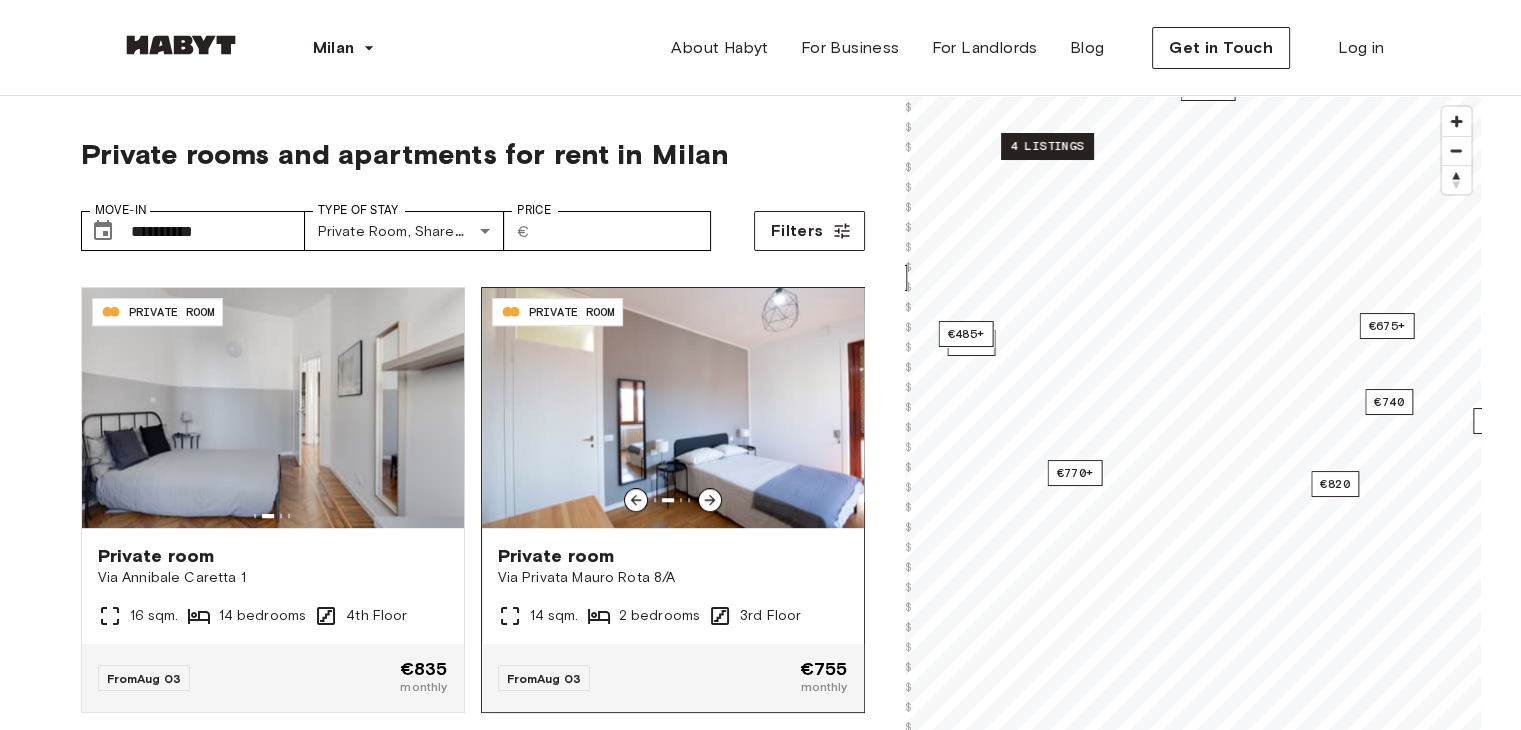 click on "Via Privata Mauro Rota 8/A" at bounding box center [673, 578] 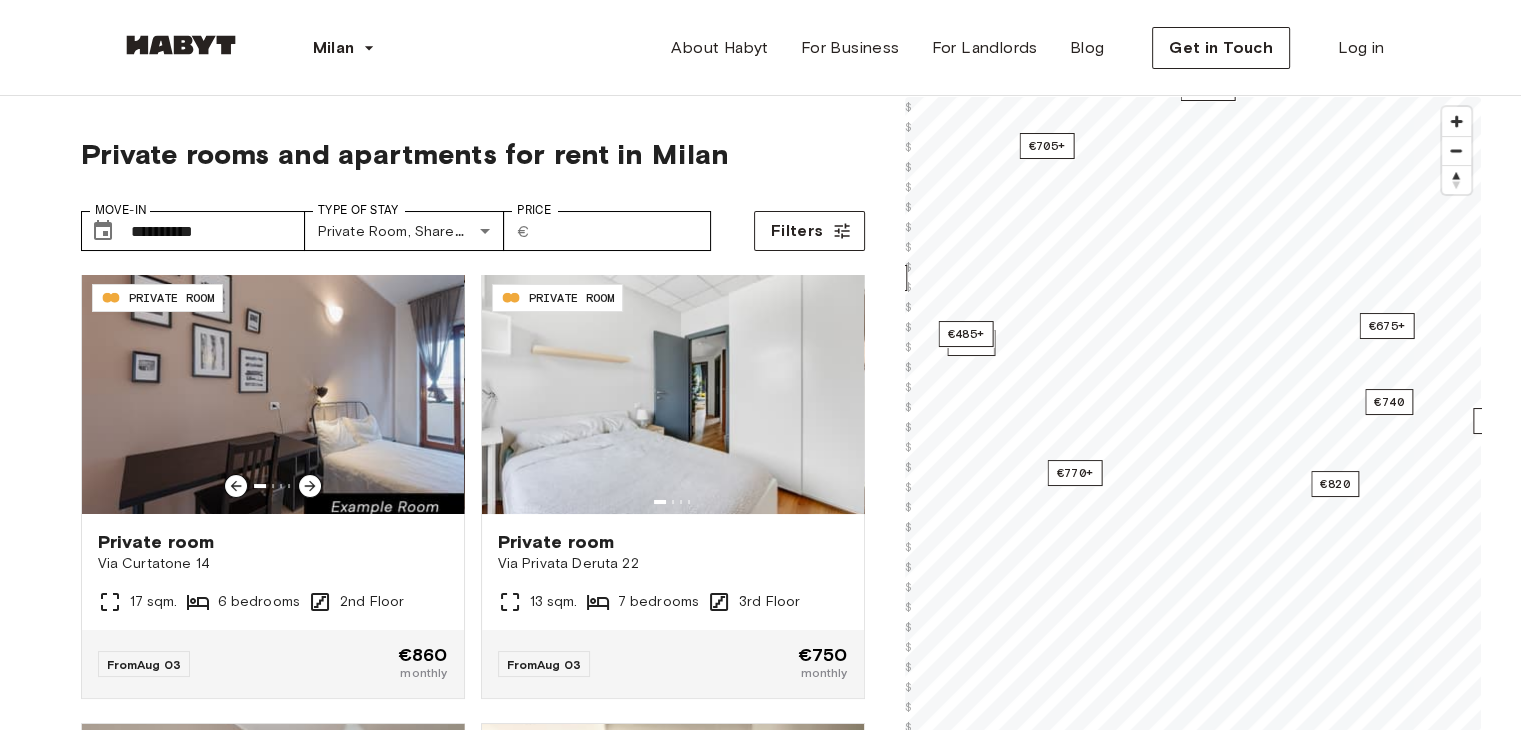 scroll, scrollTop: 0, scrollLeft: 0, axis: both 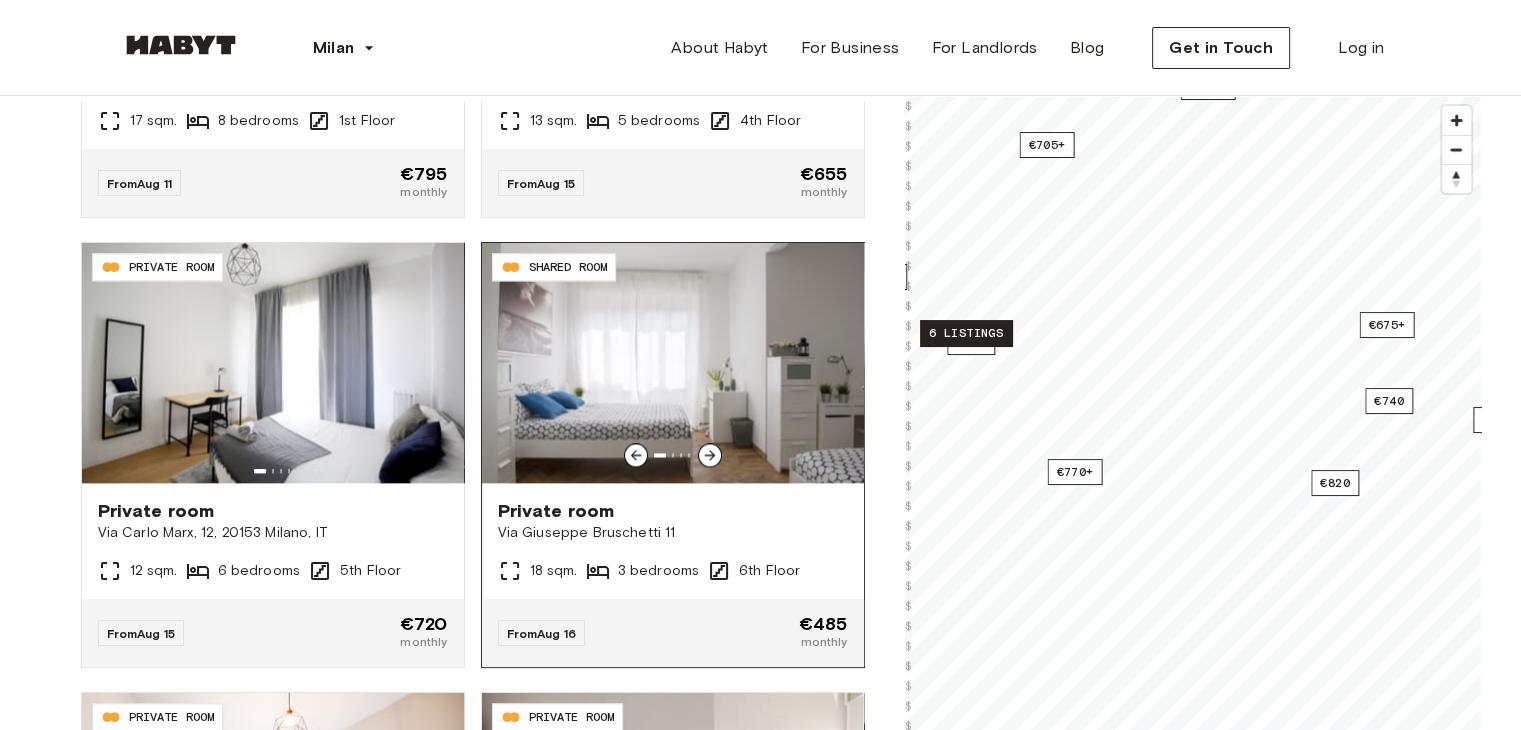 click 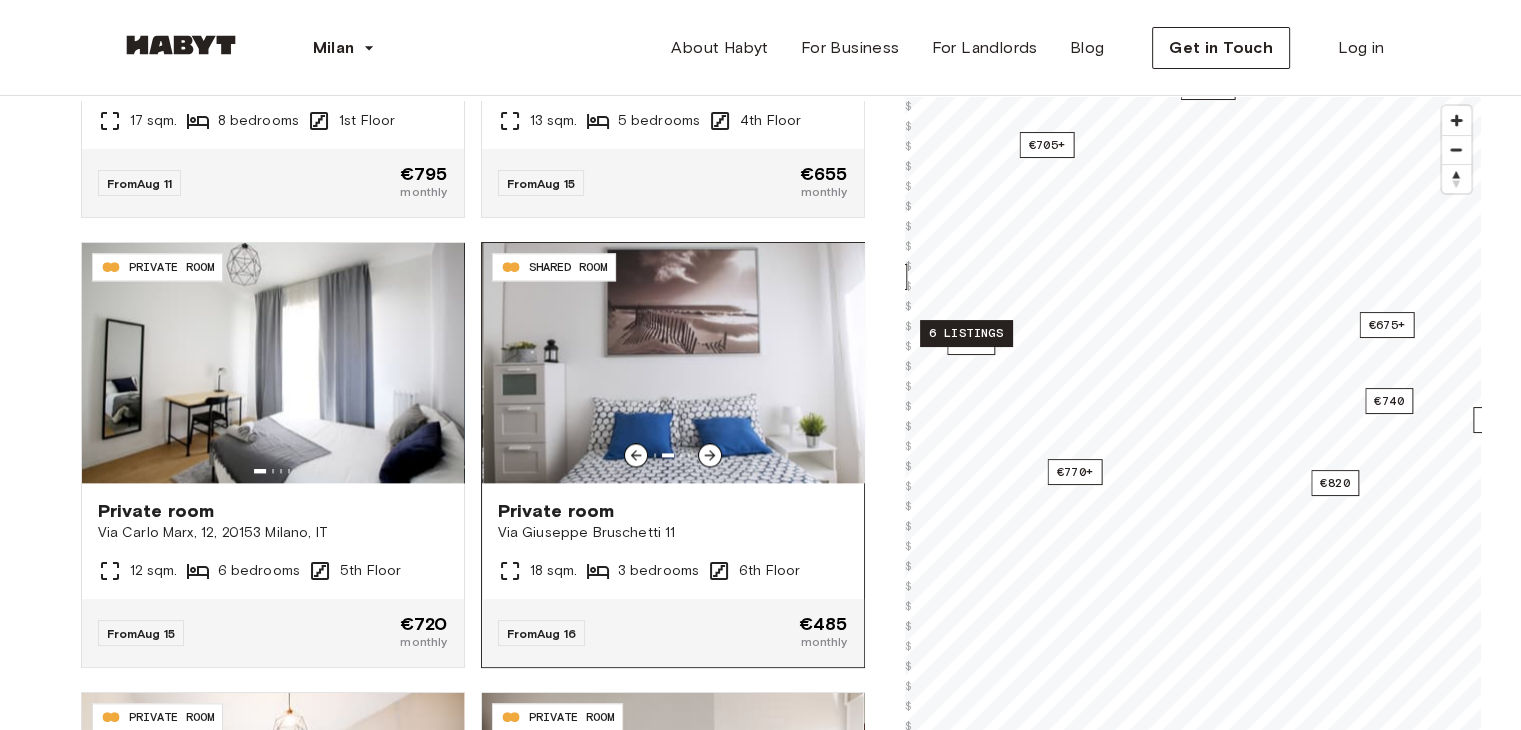 click 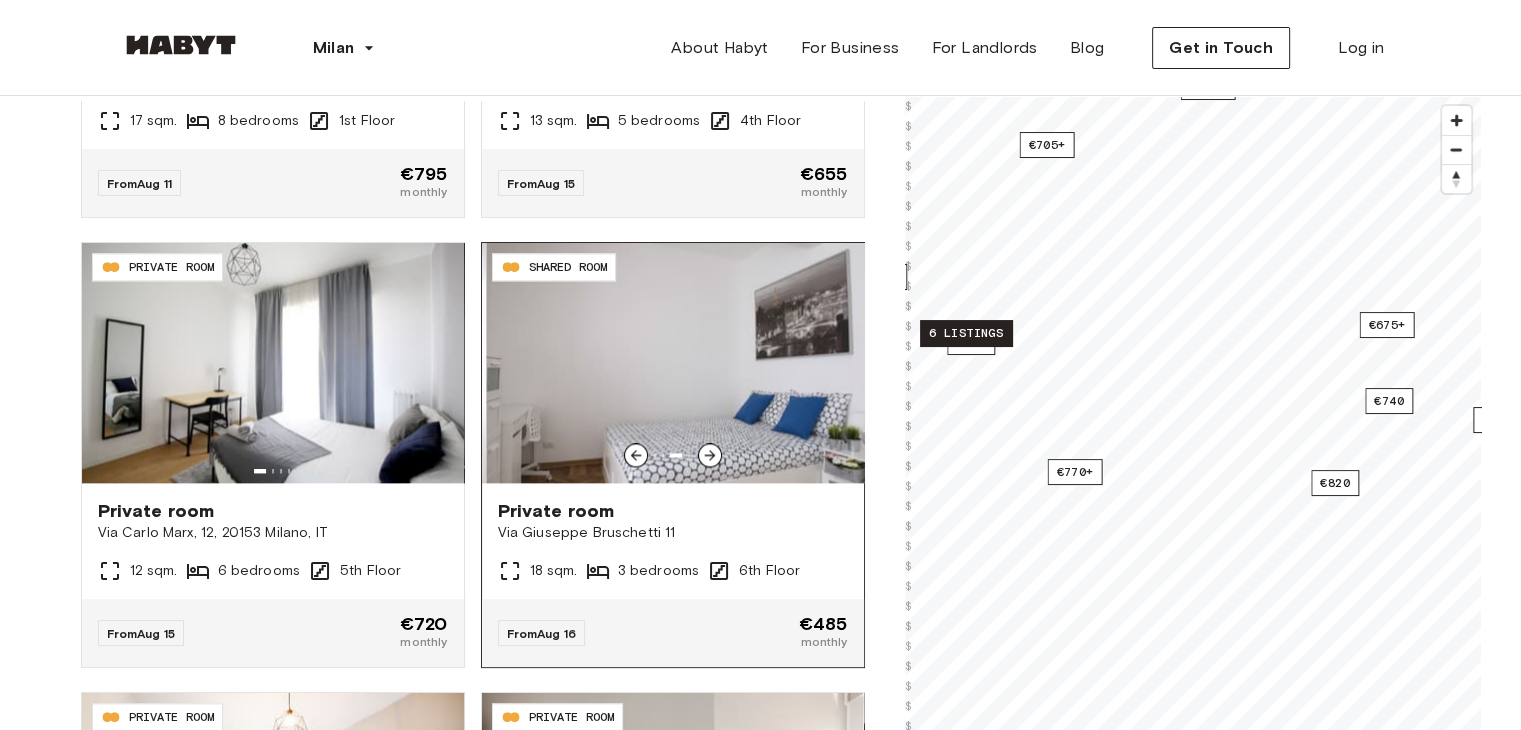 click 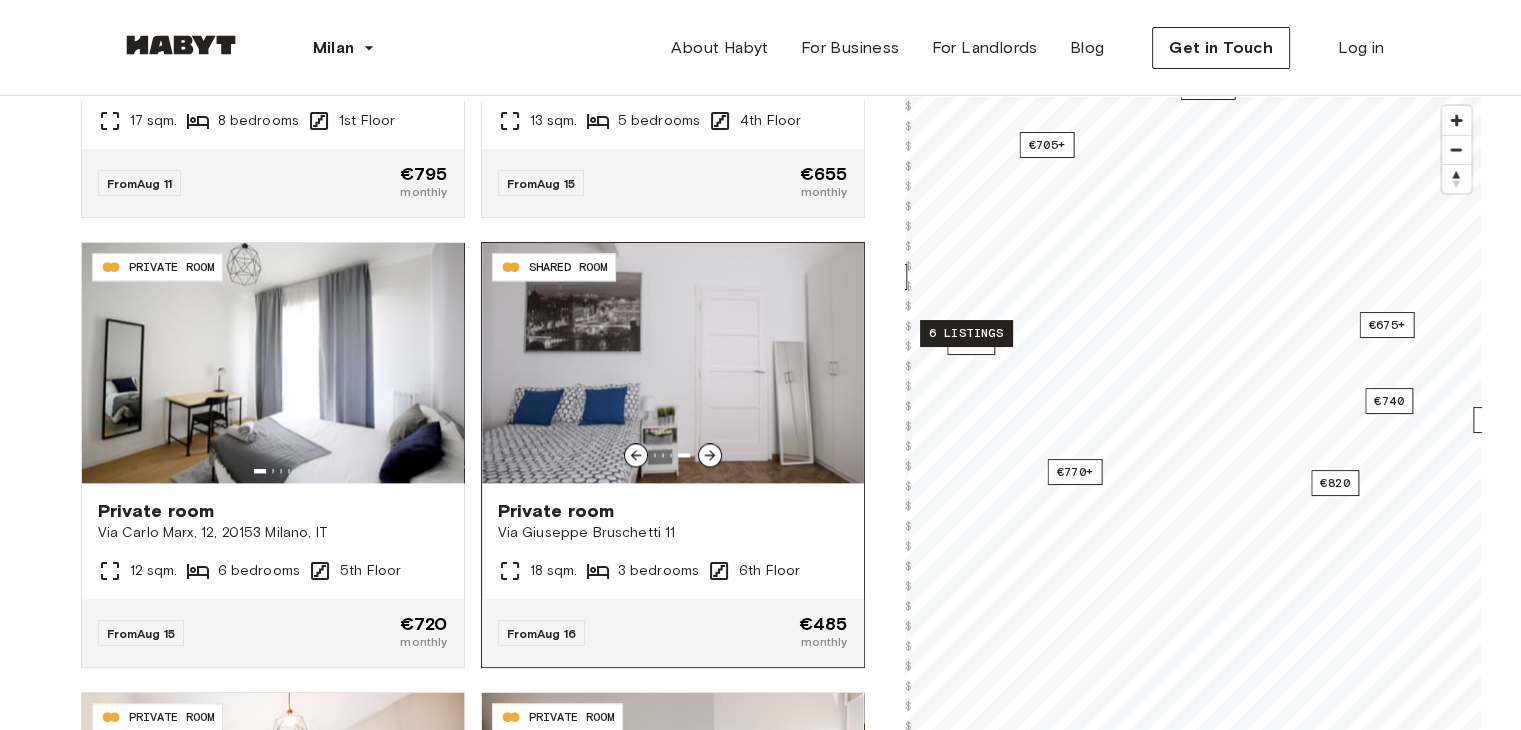click 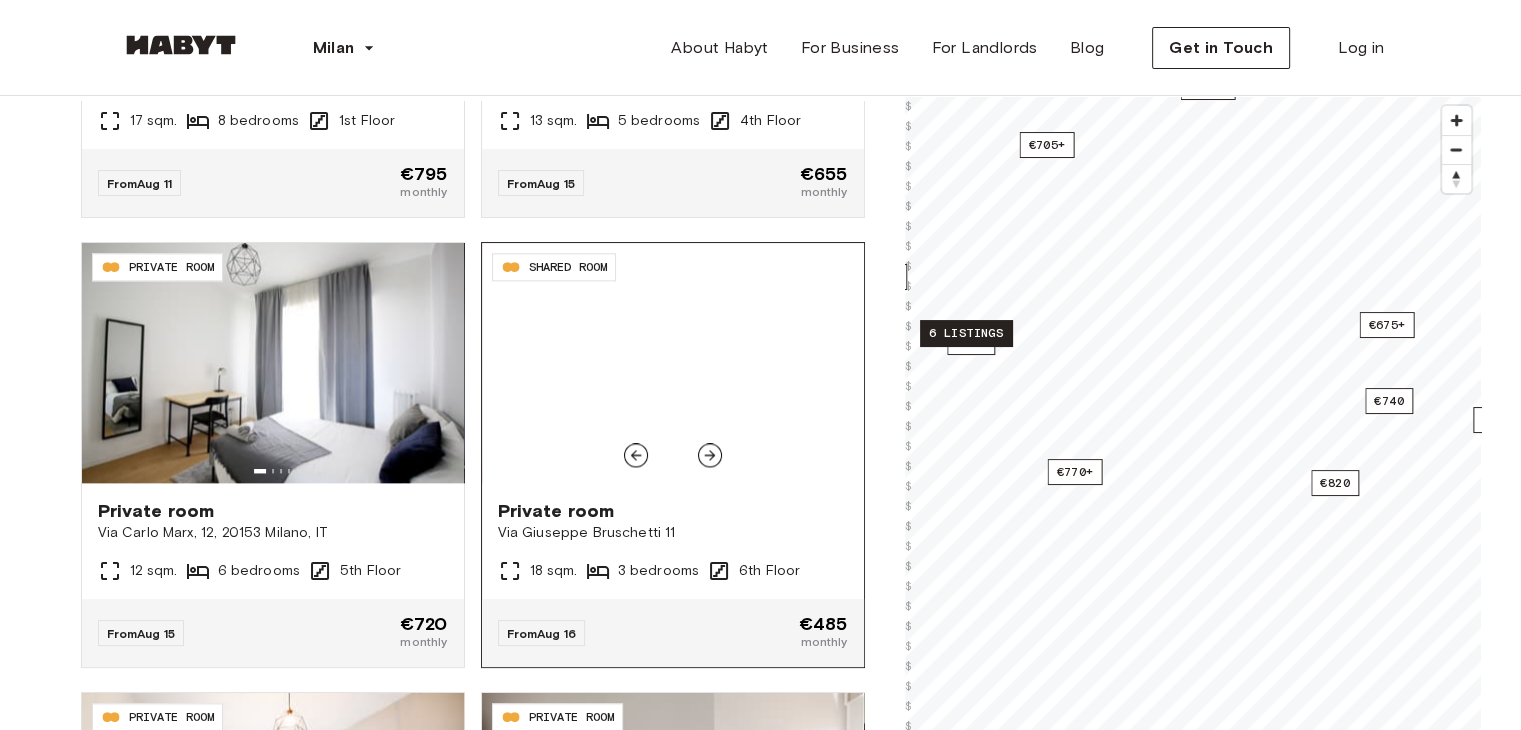 click 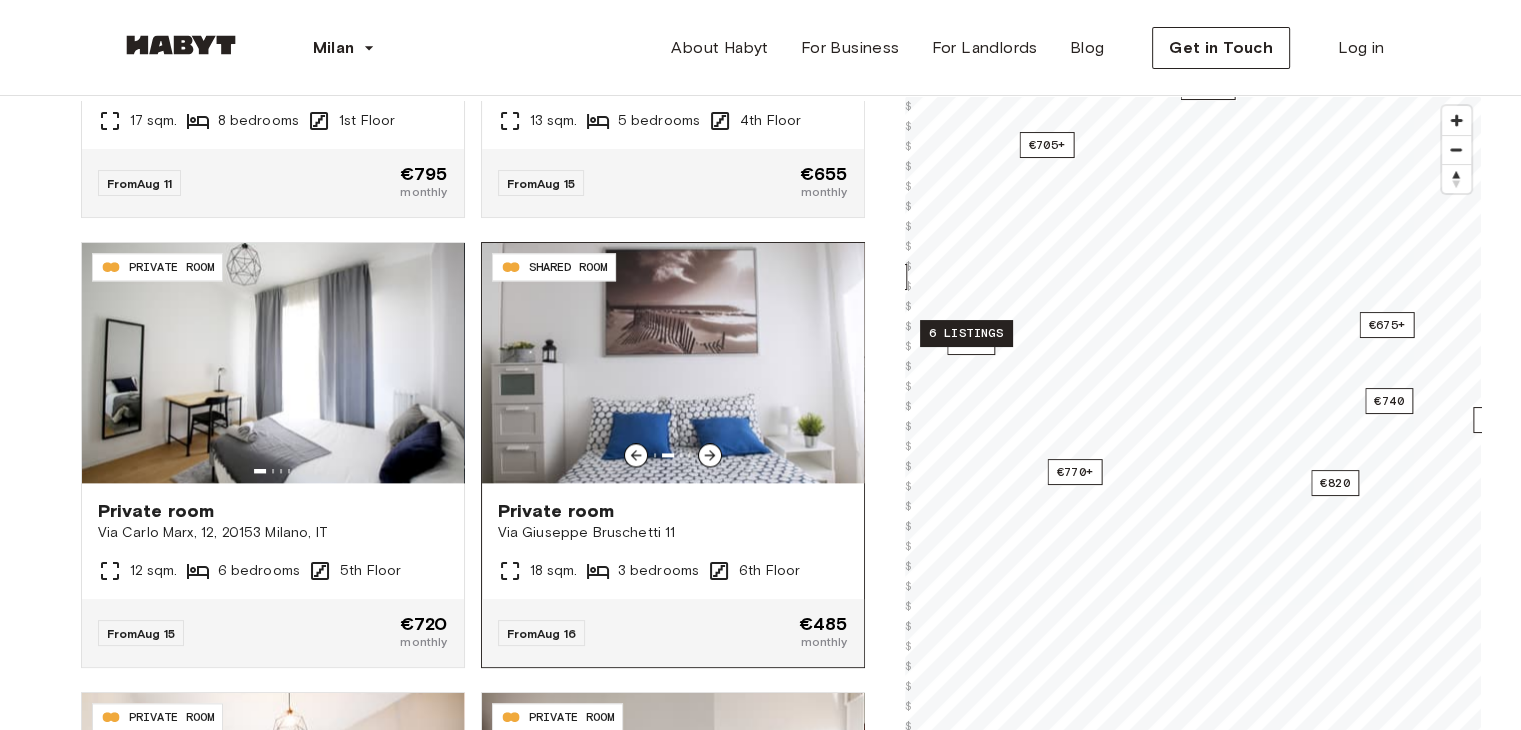 click on "Via Giuseppe Bruschetti 11" at bounding box center (673, 533) 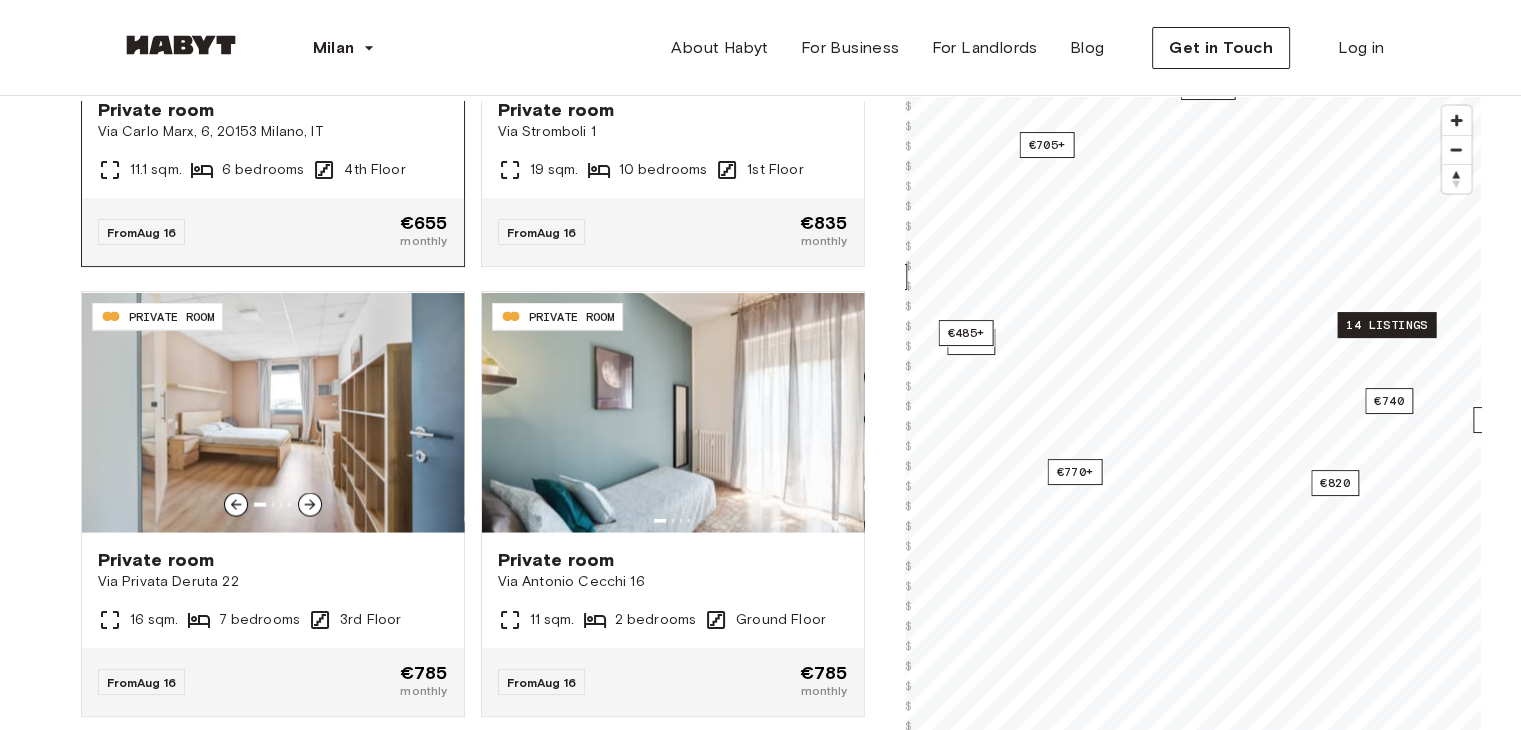 scroll, scrollTop: 3871, scrollLeft: 0, axis: vertical 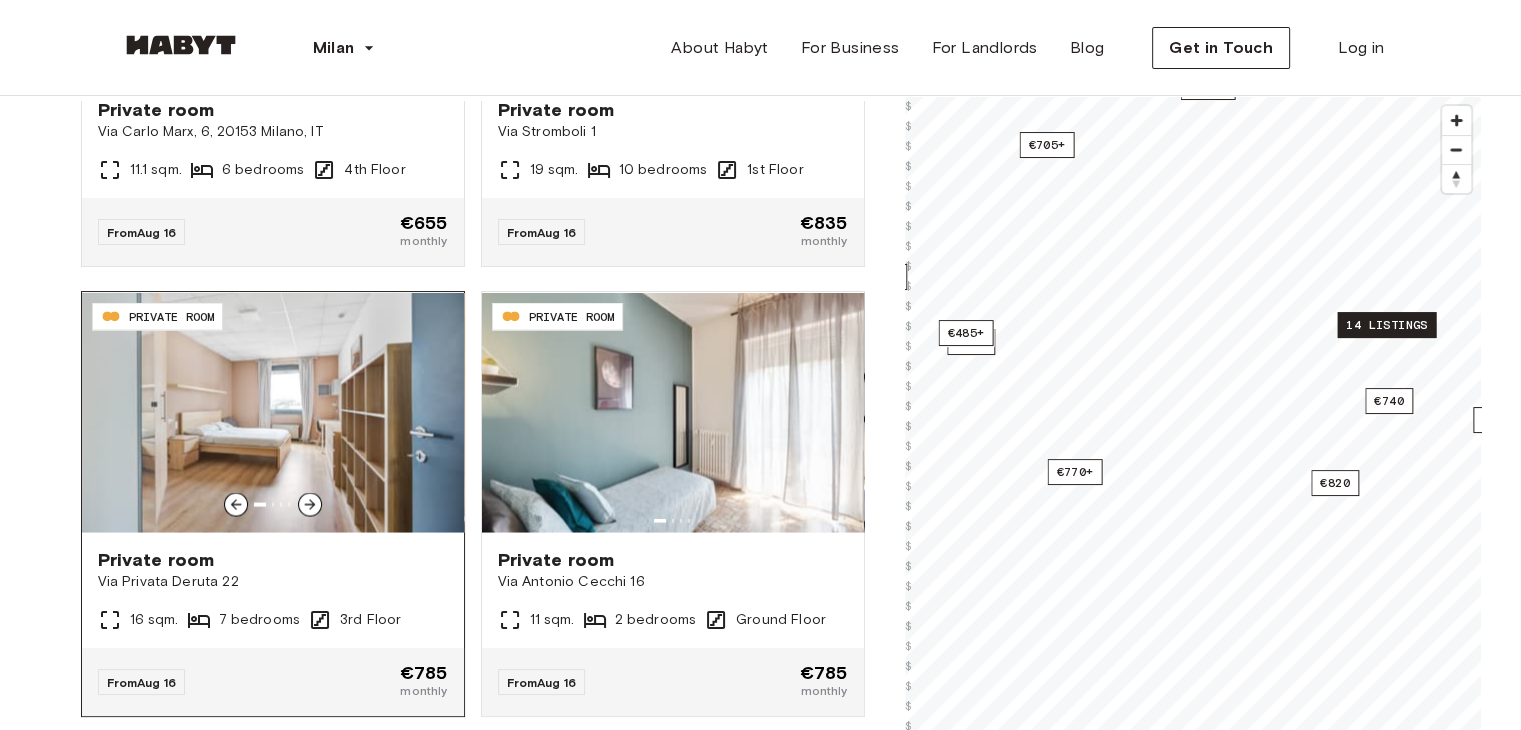 click 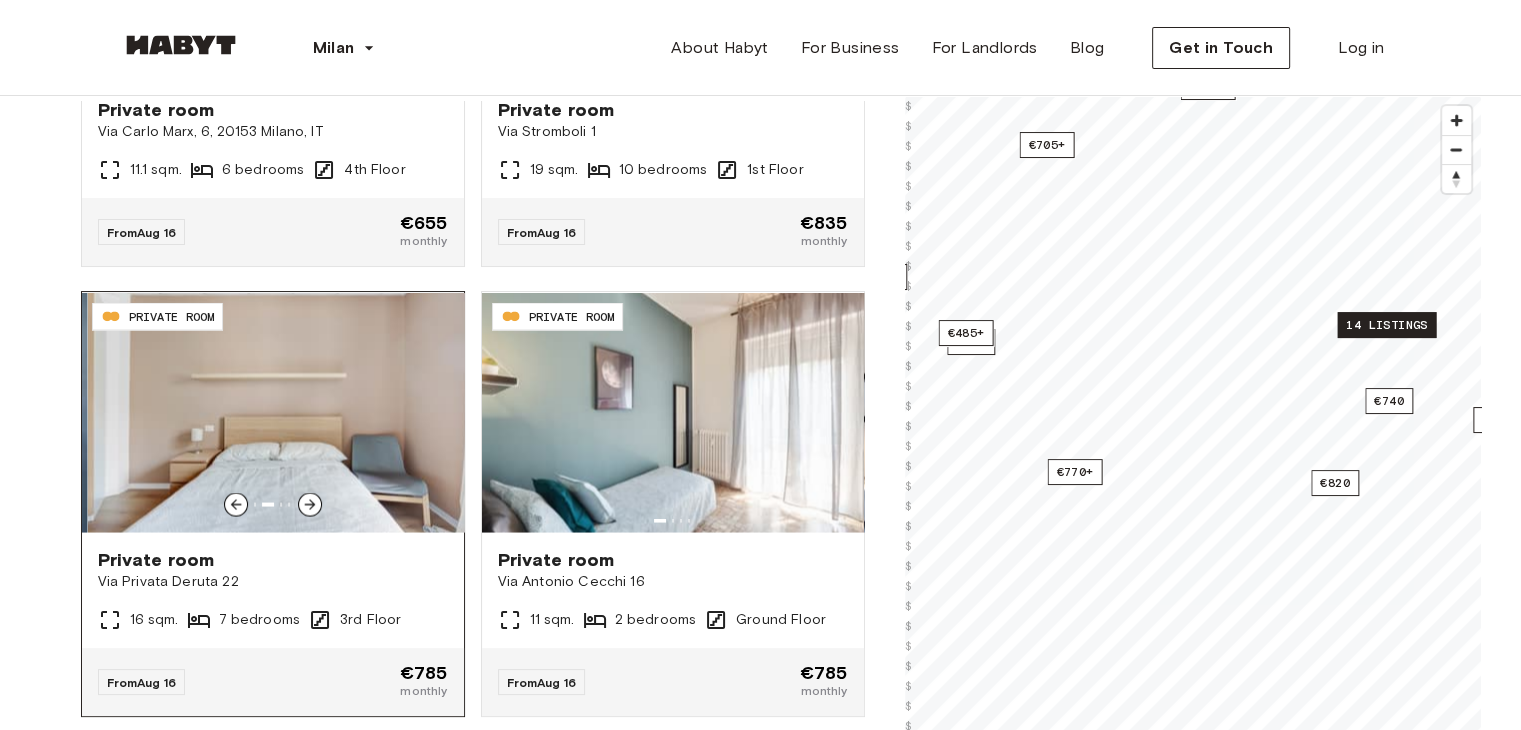 click 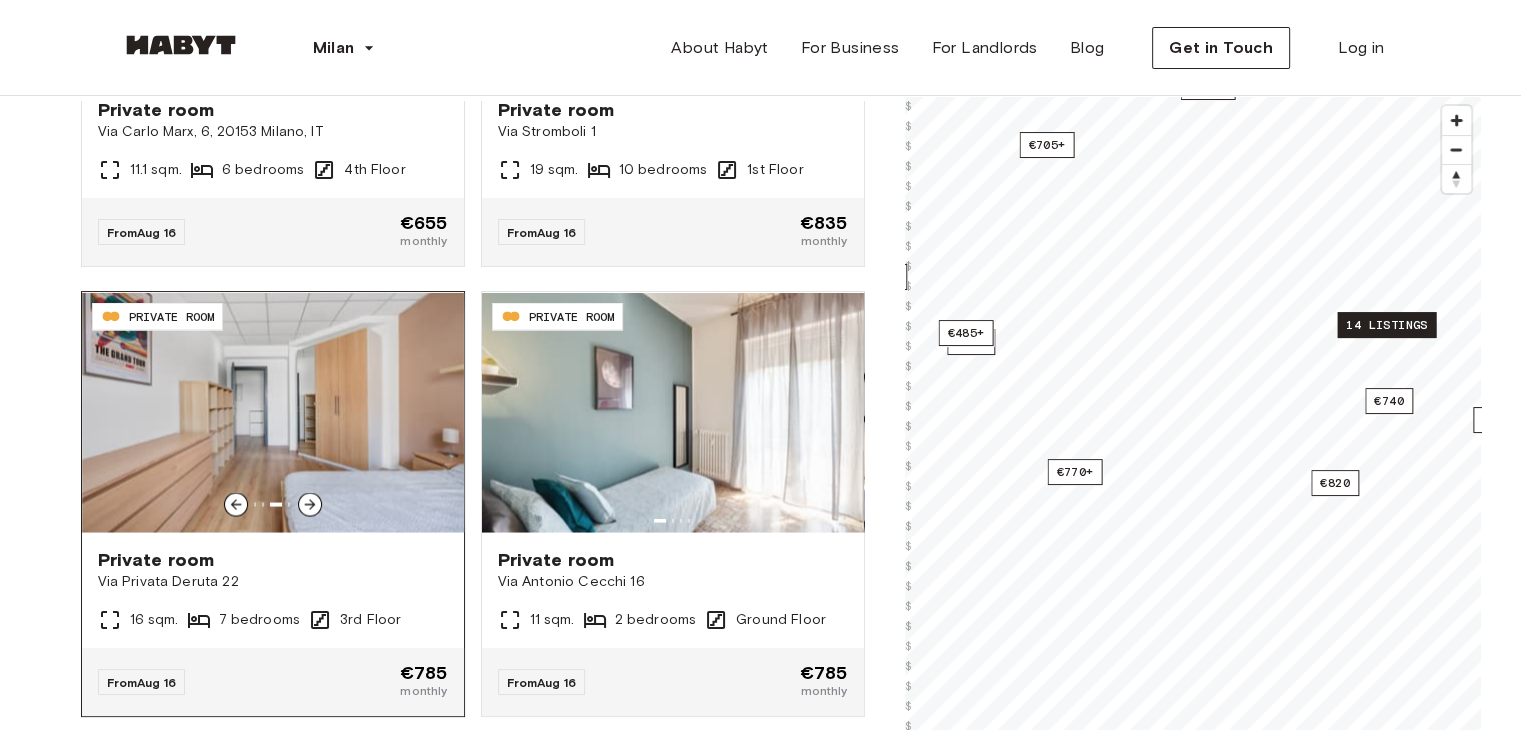 click 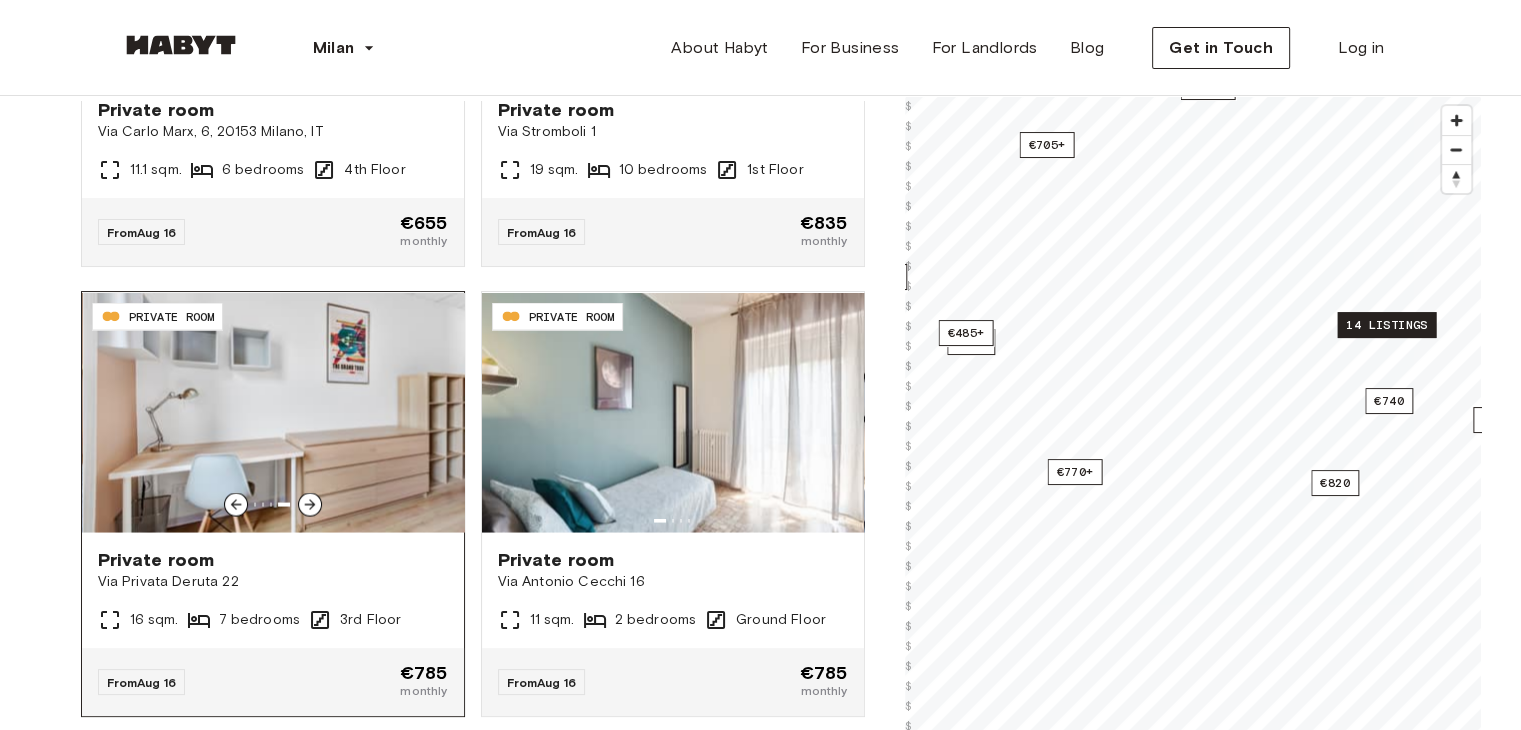 click 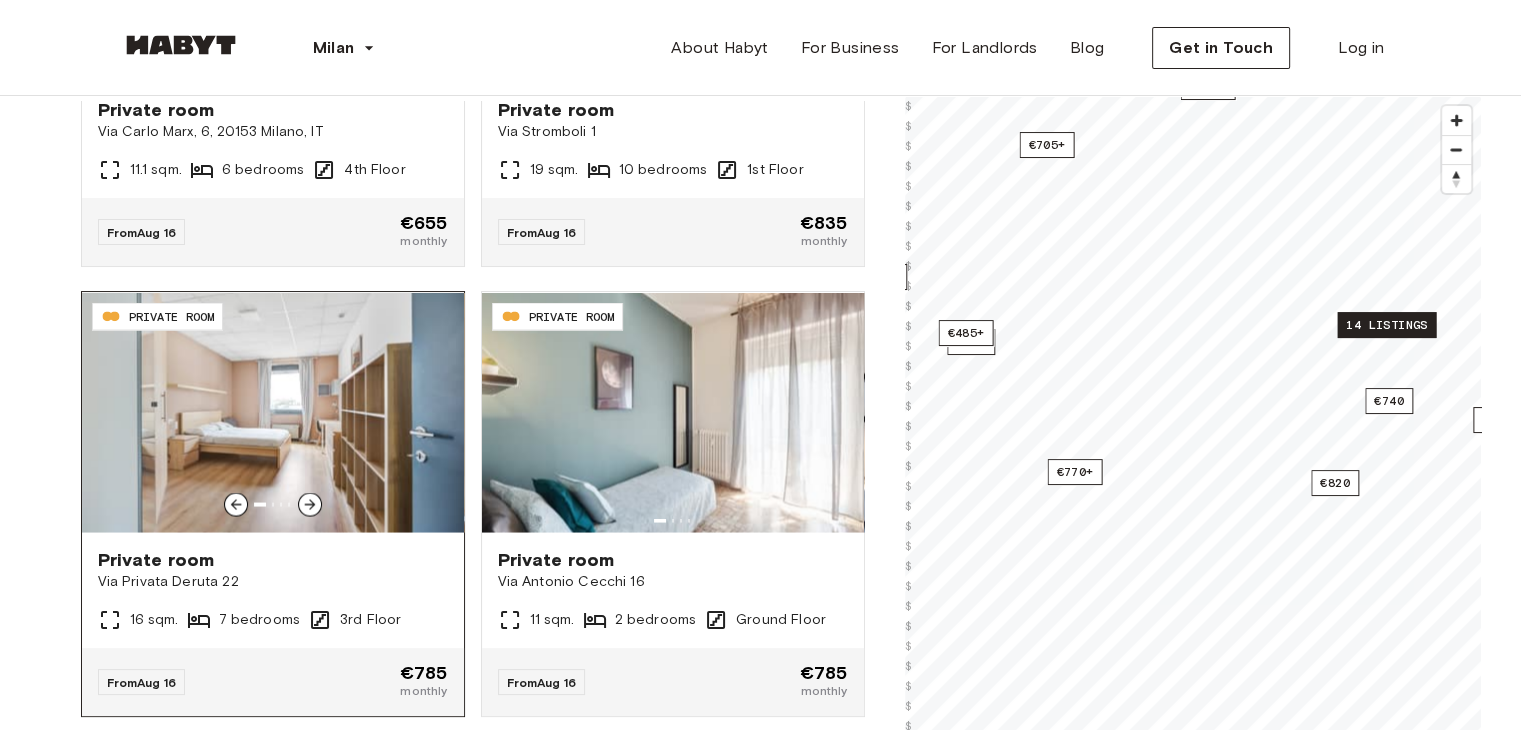 click 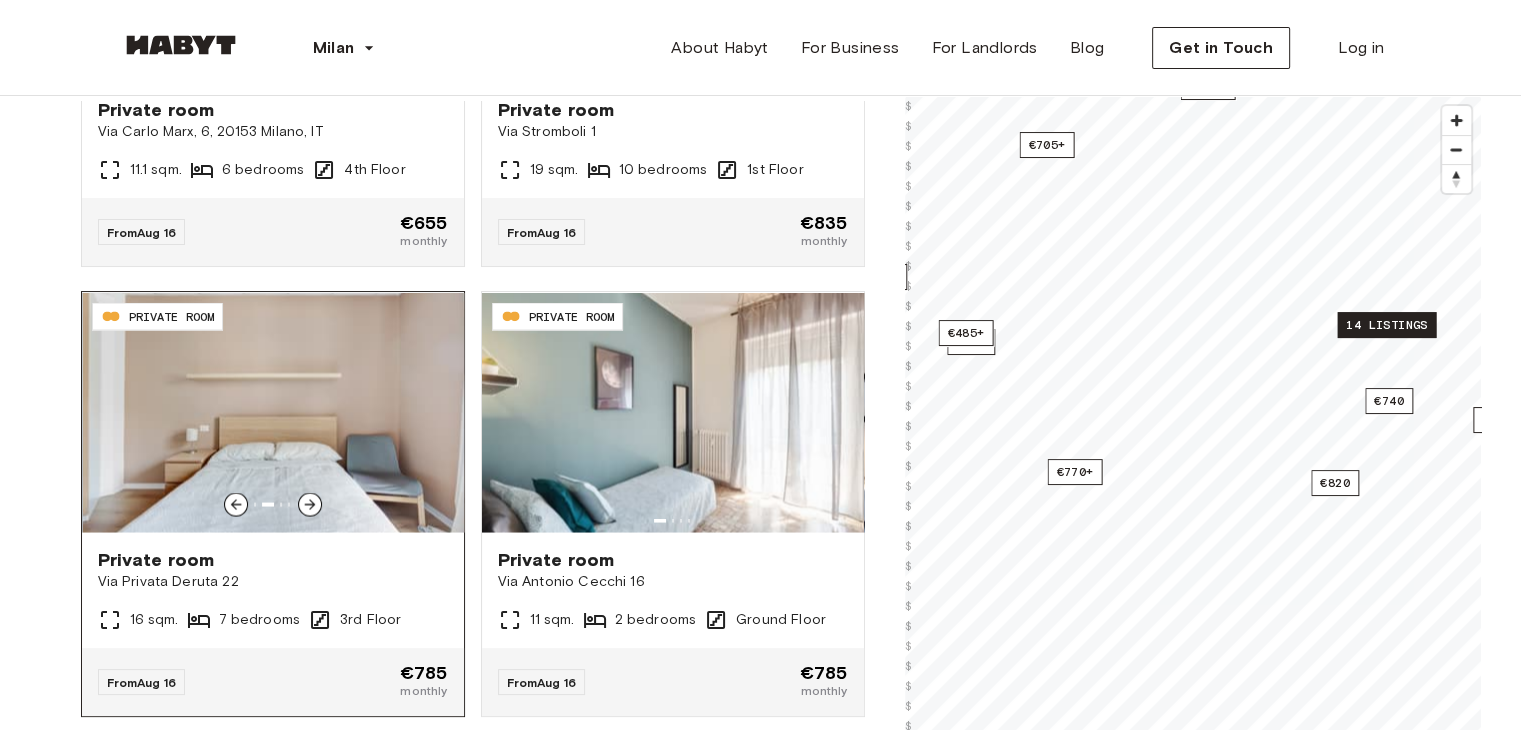 click 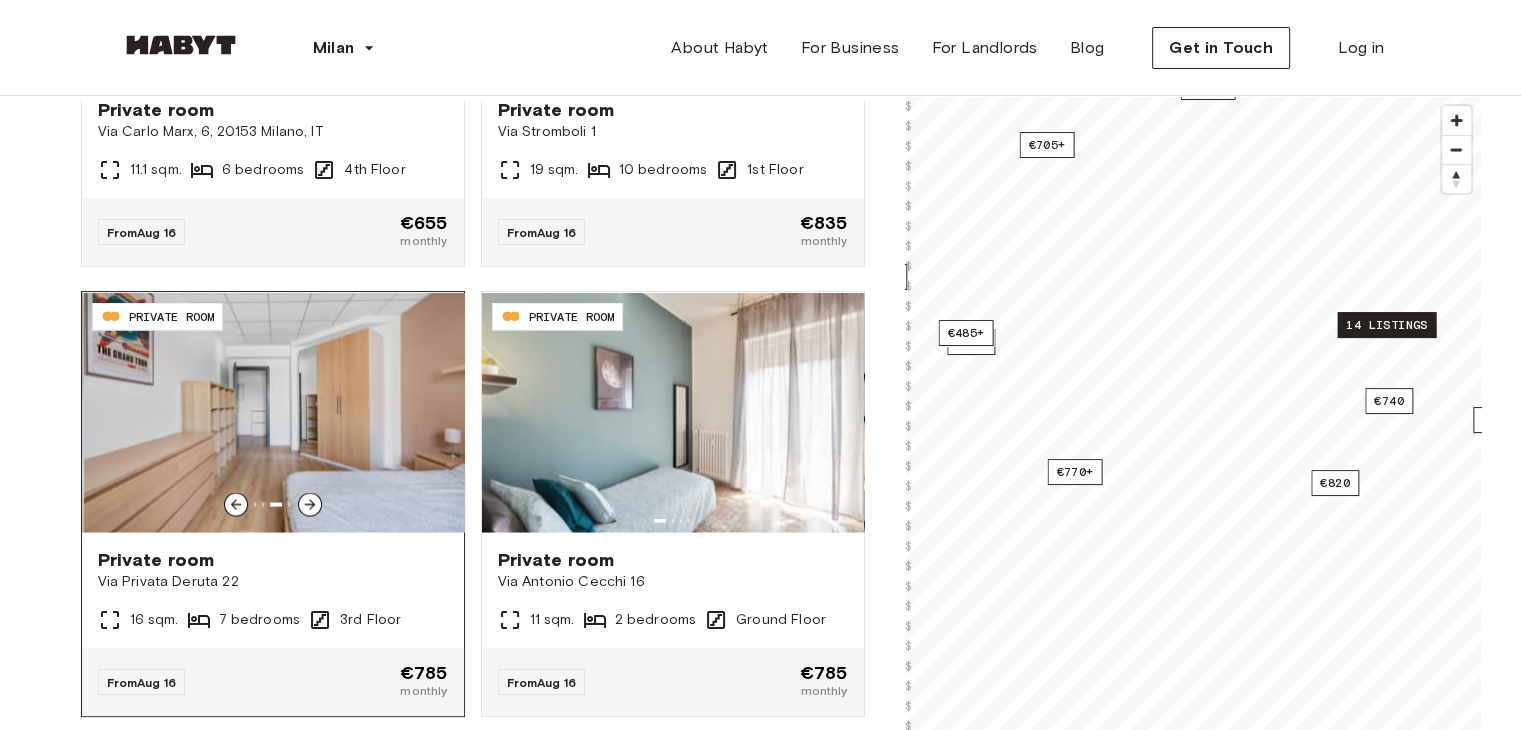 click 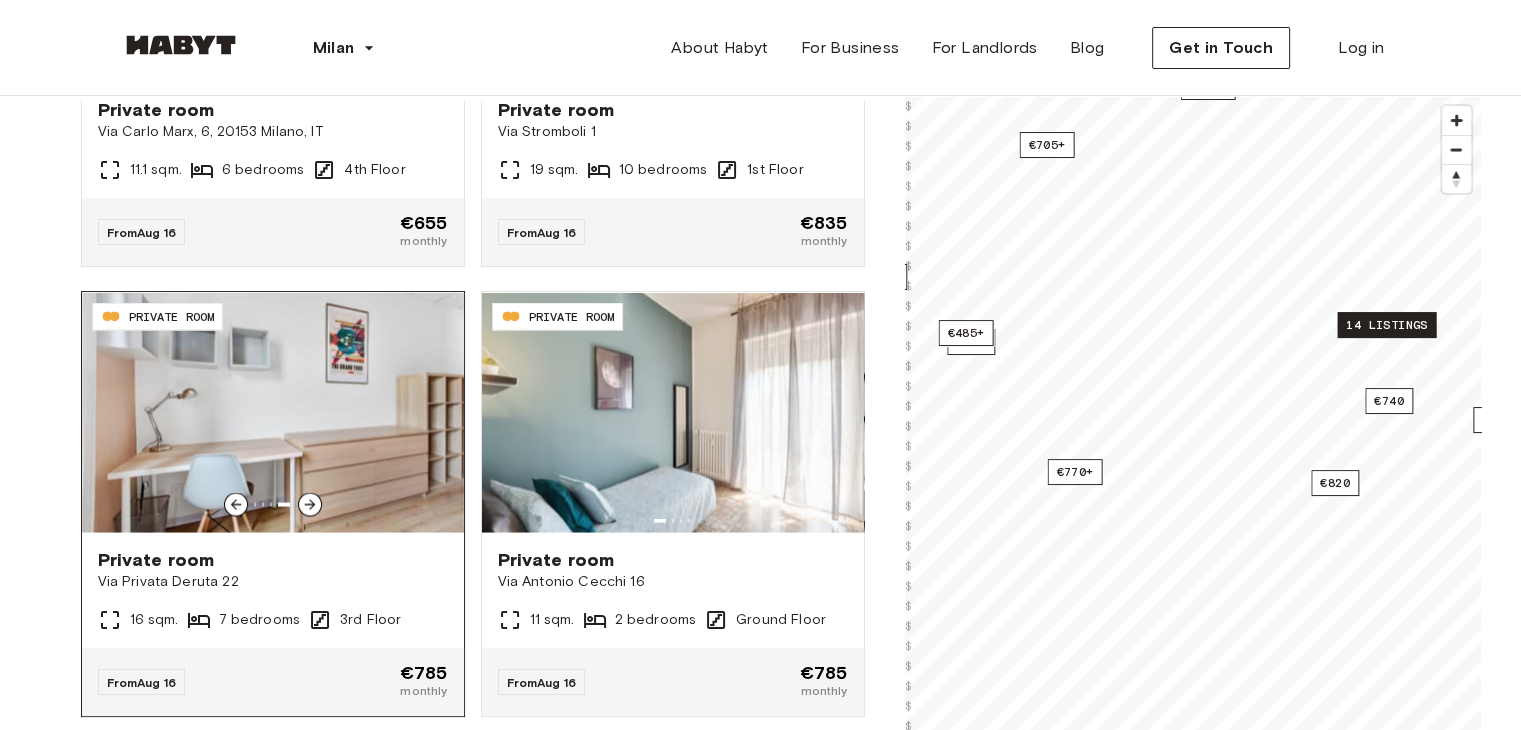 click on "Private room" at bounding box center (273, 560) 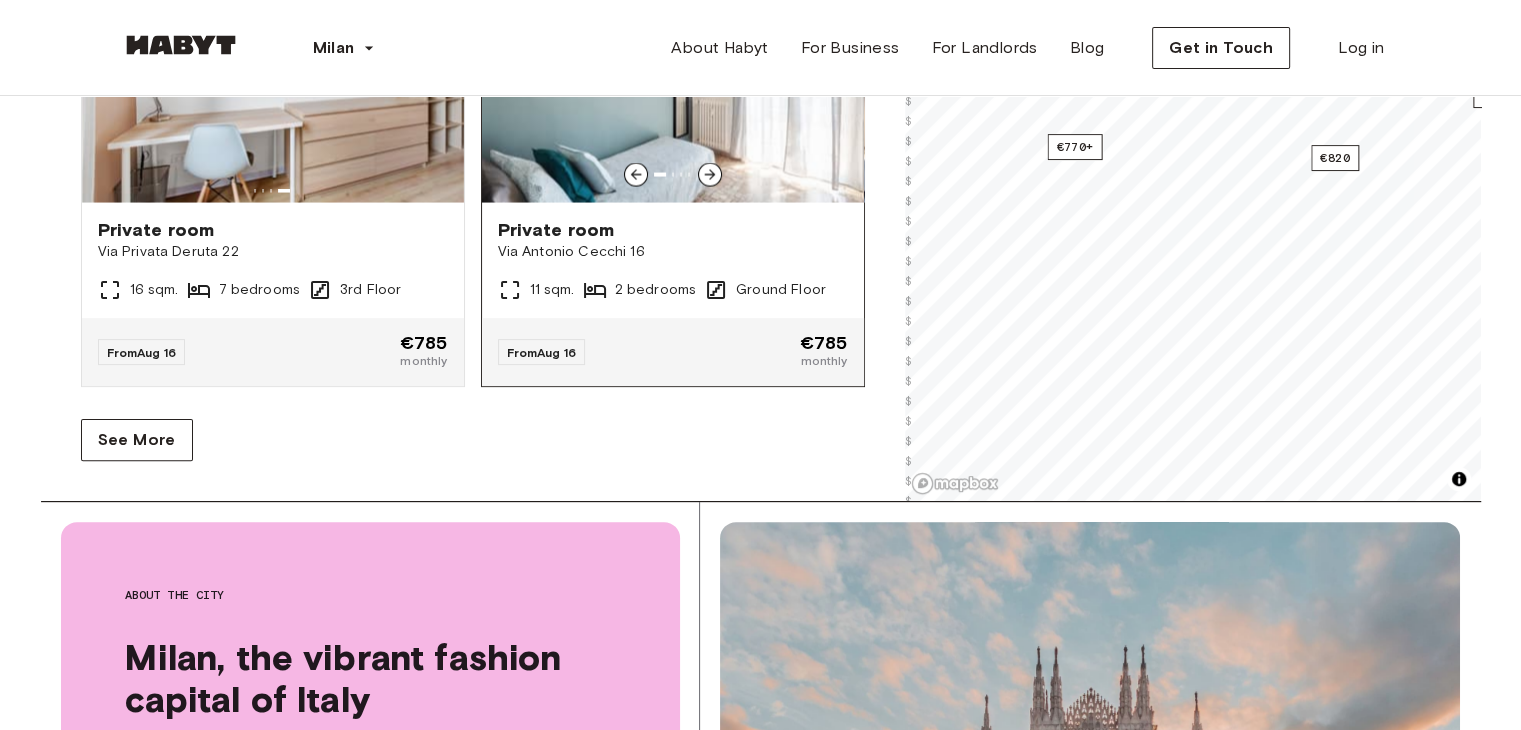 scroll, scrollTop: 504, scrollLeft: 0, axis: vertical 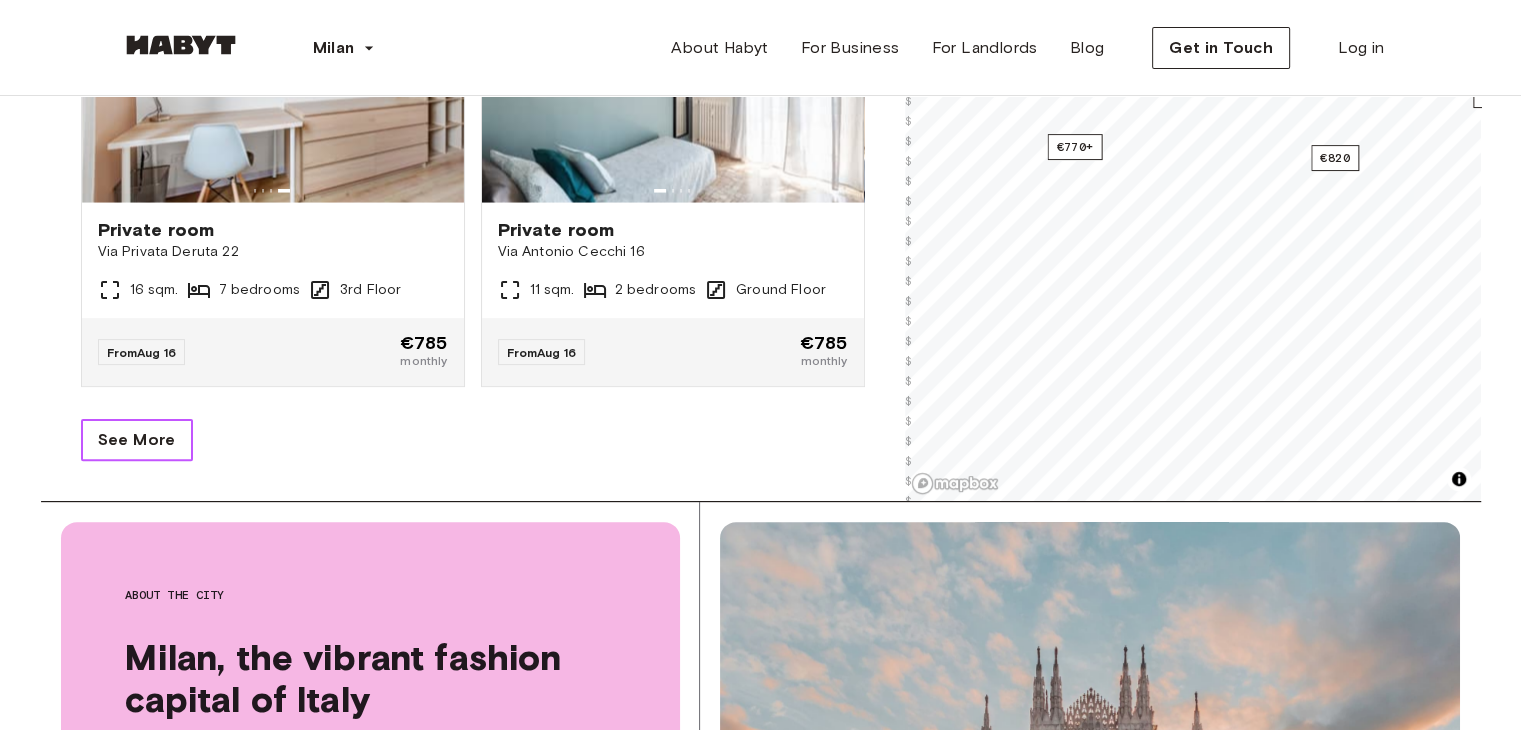click on "See More" at bounding box center [137, 440] 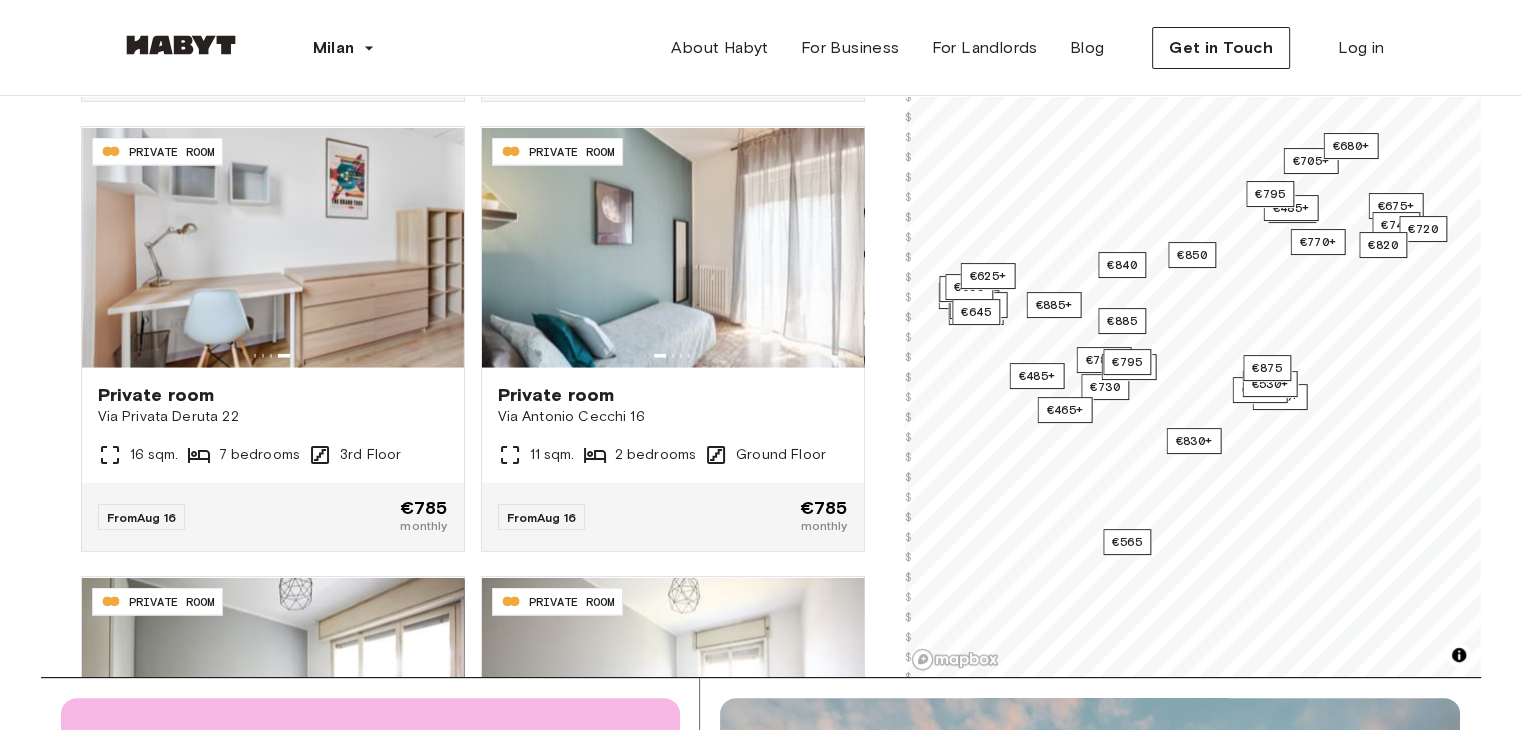 scroll, scrollTop: 324, scrollLeft: 0, axis: vertical 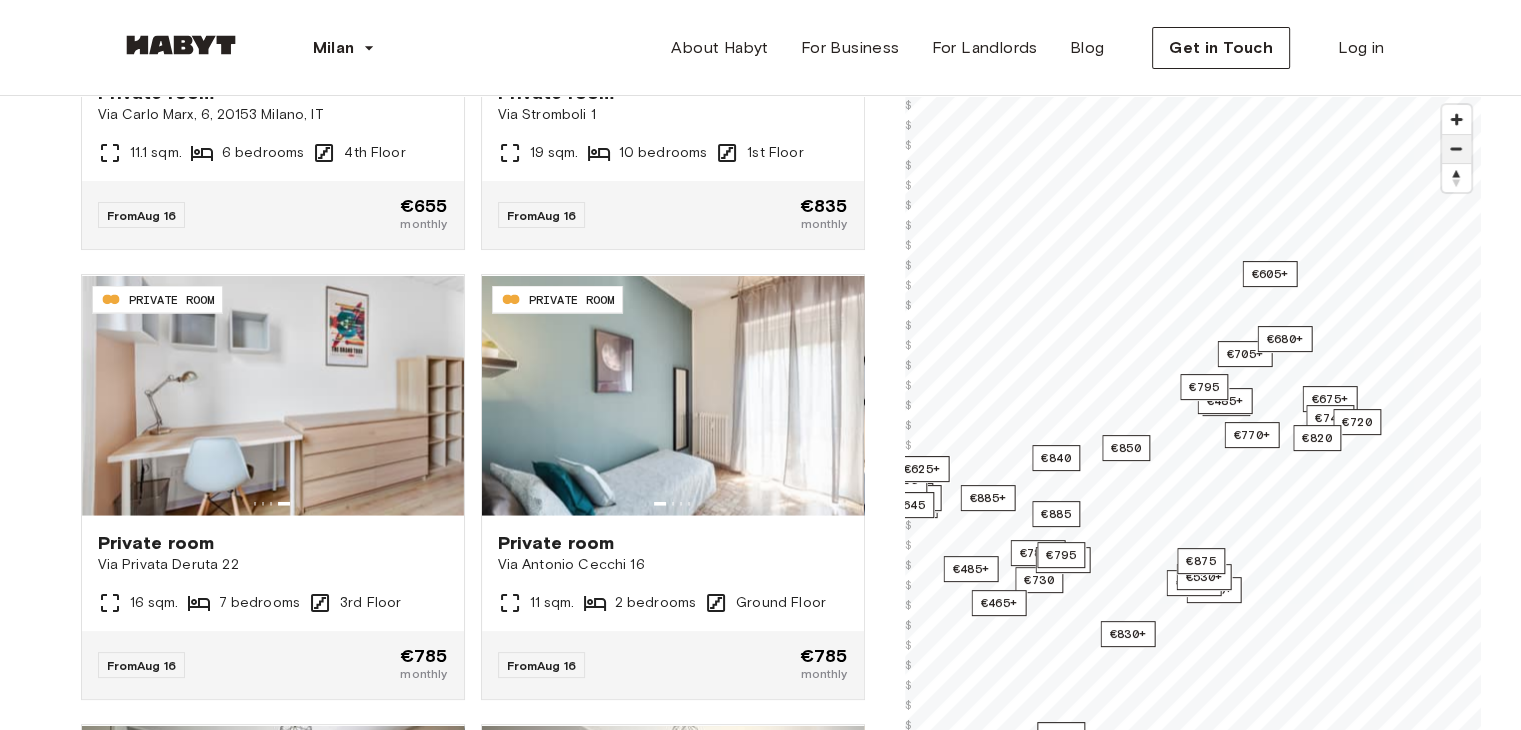 click at bounding box center [1456, 119] 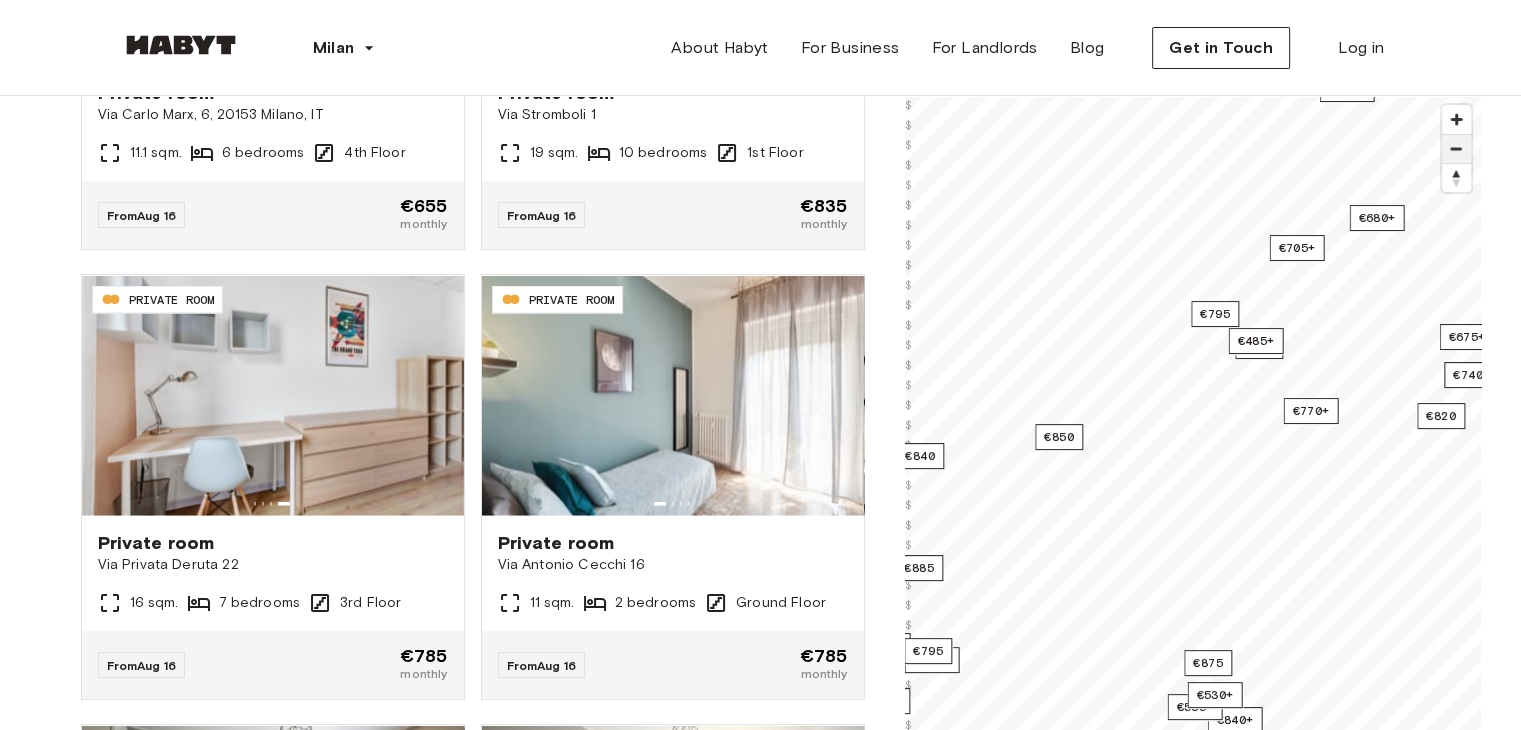 click at bounding box center (1456, 119) 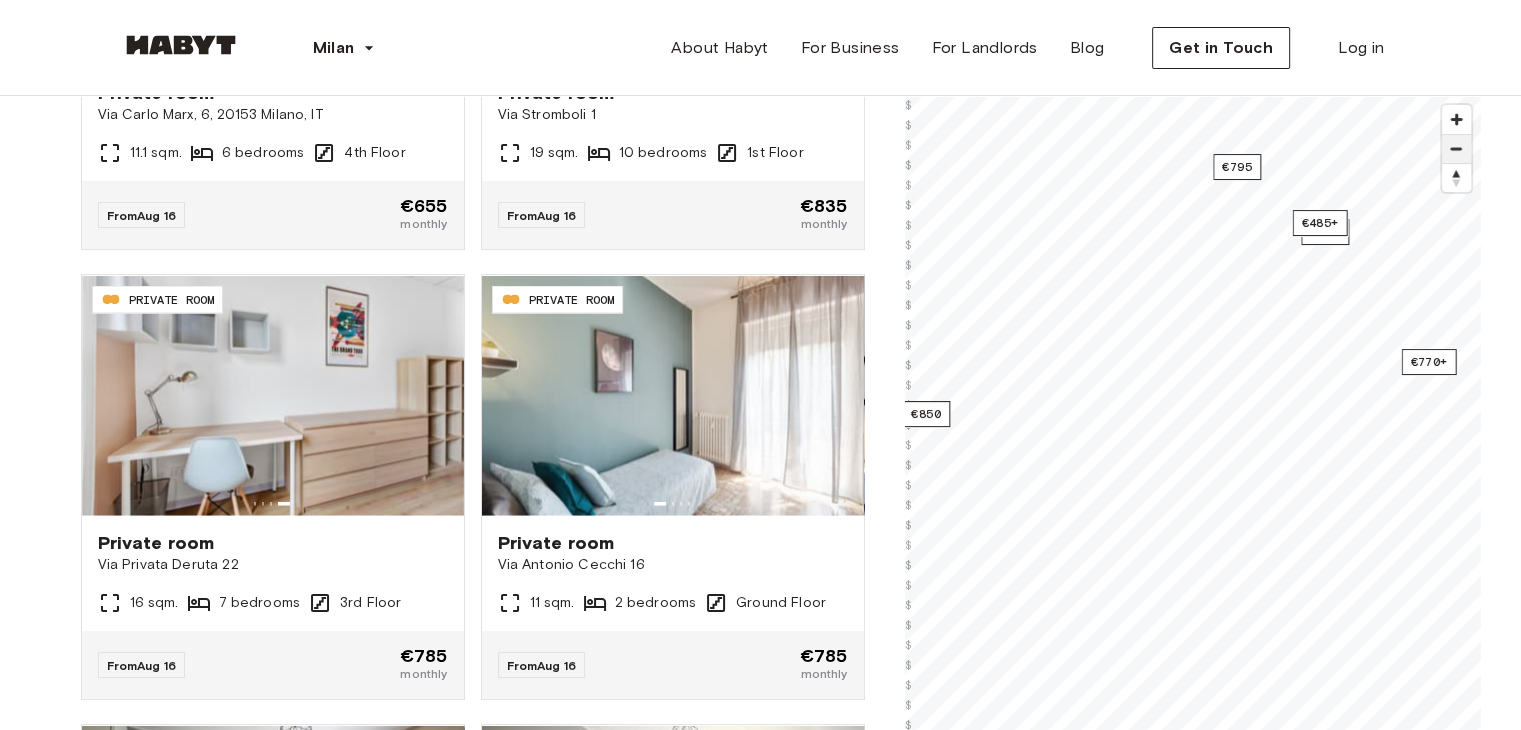click at bounding box center [1456, 149] 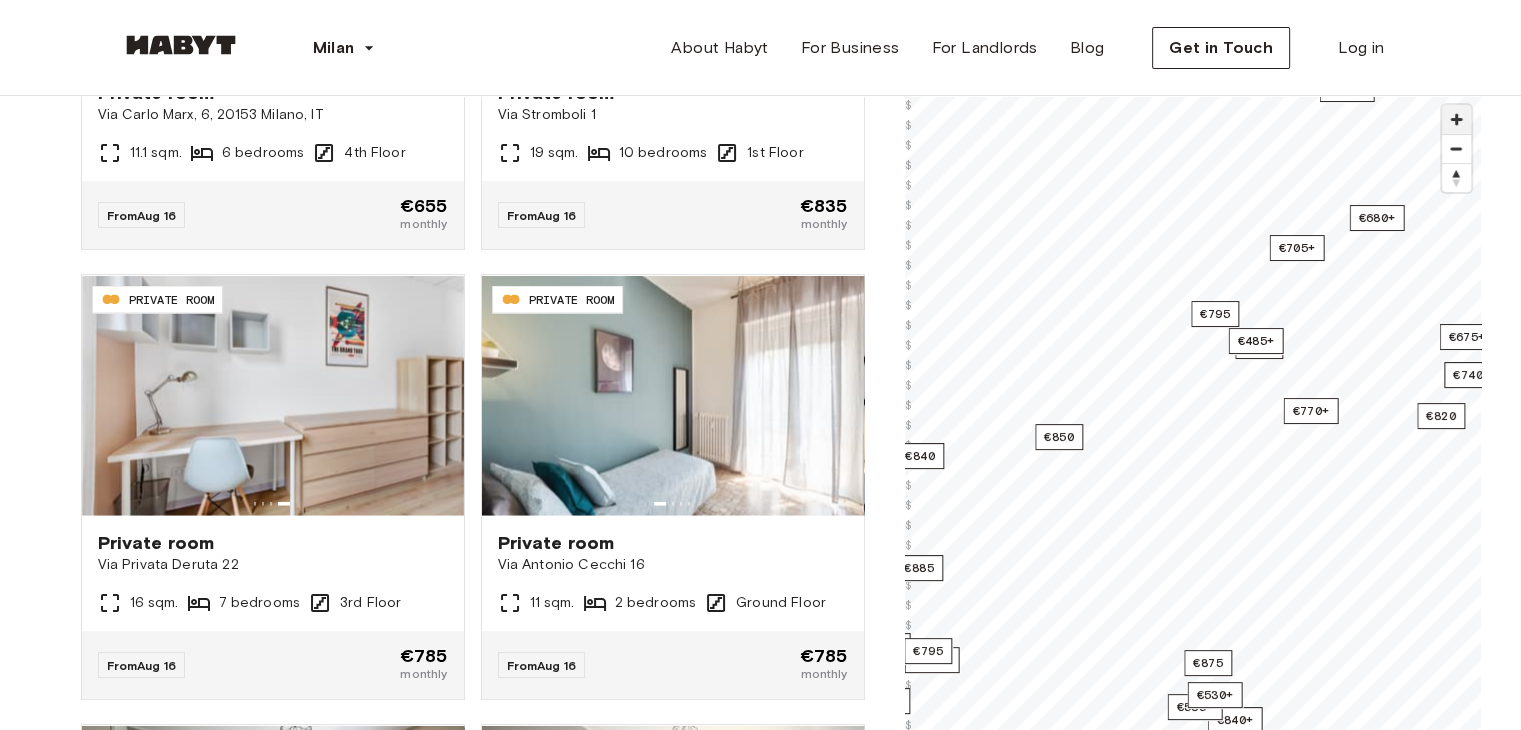click at bounding box center (1456, 119) 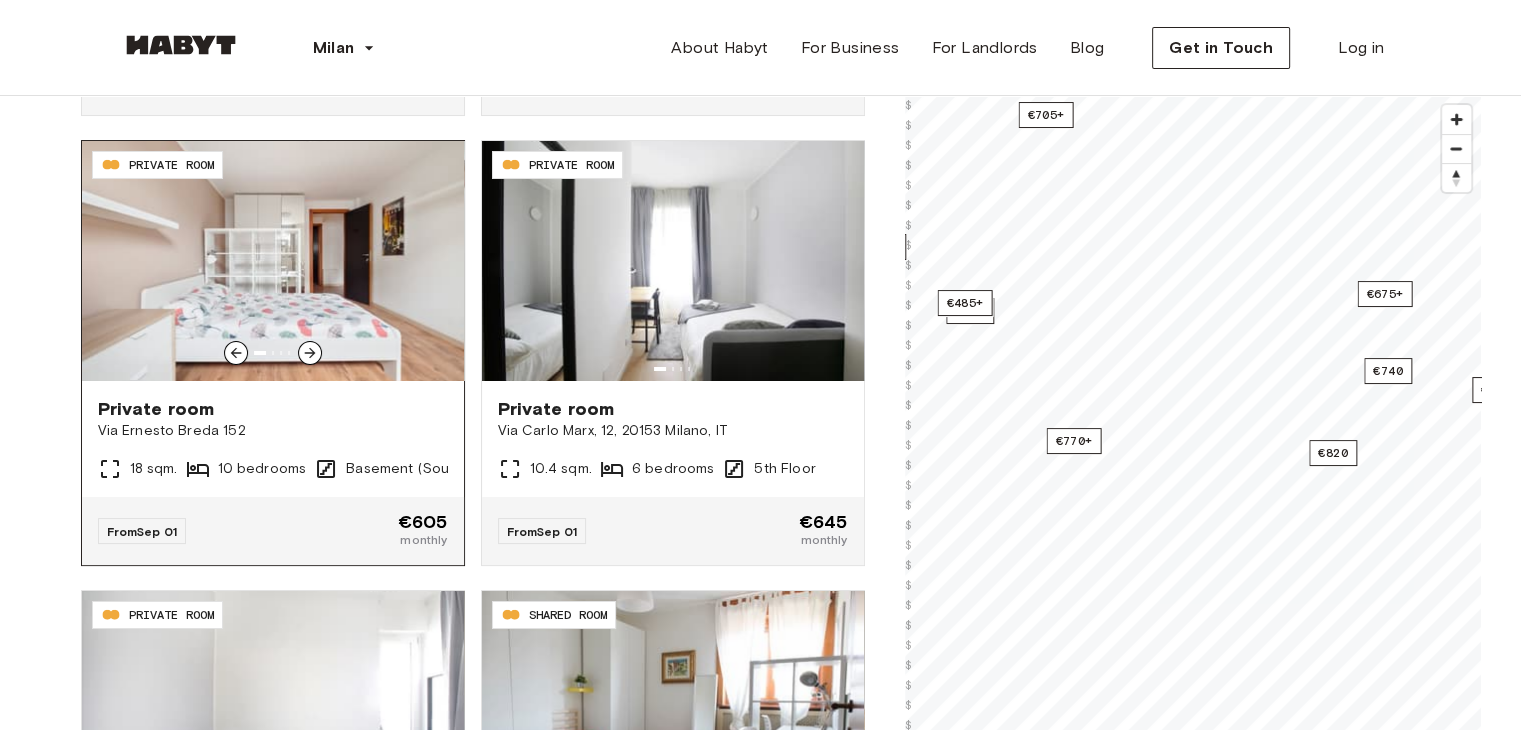 scroll, scrollTop: 7156, scrollLeft: 0, axis: vertical 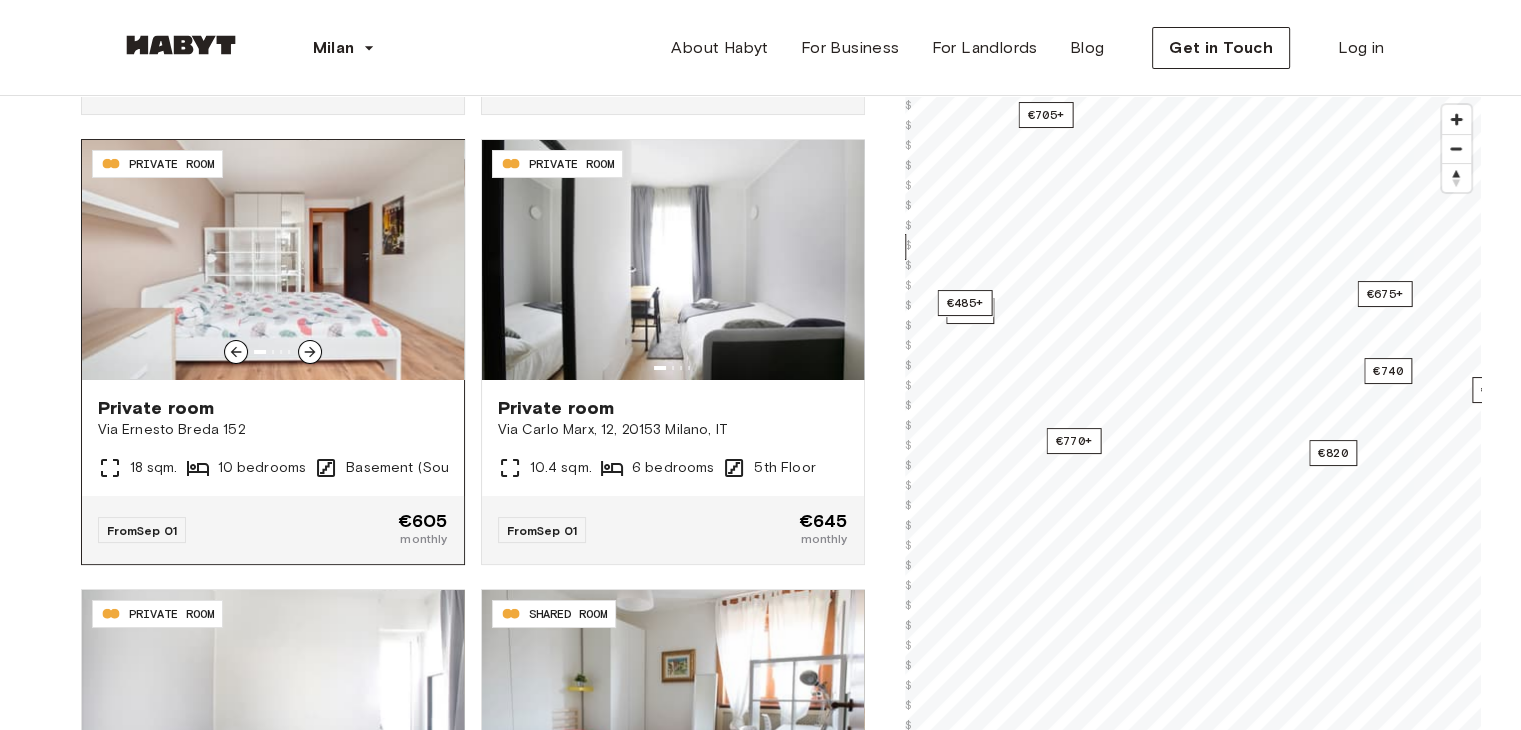 click on "Private room" at bounding box center (273, 408) 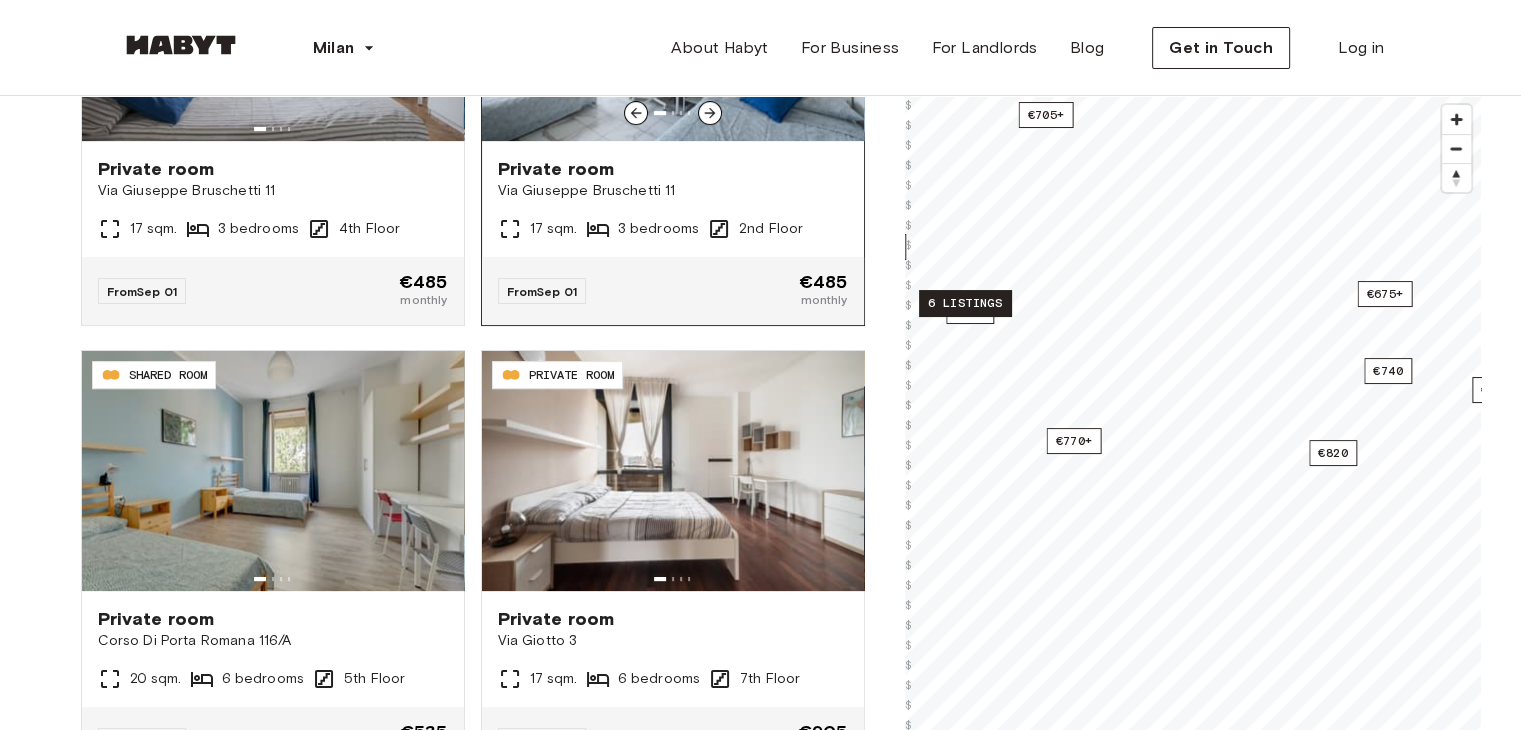 scroll, scrollTop: 8367, scrollLeft: 0, axis: vertical 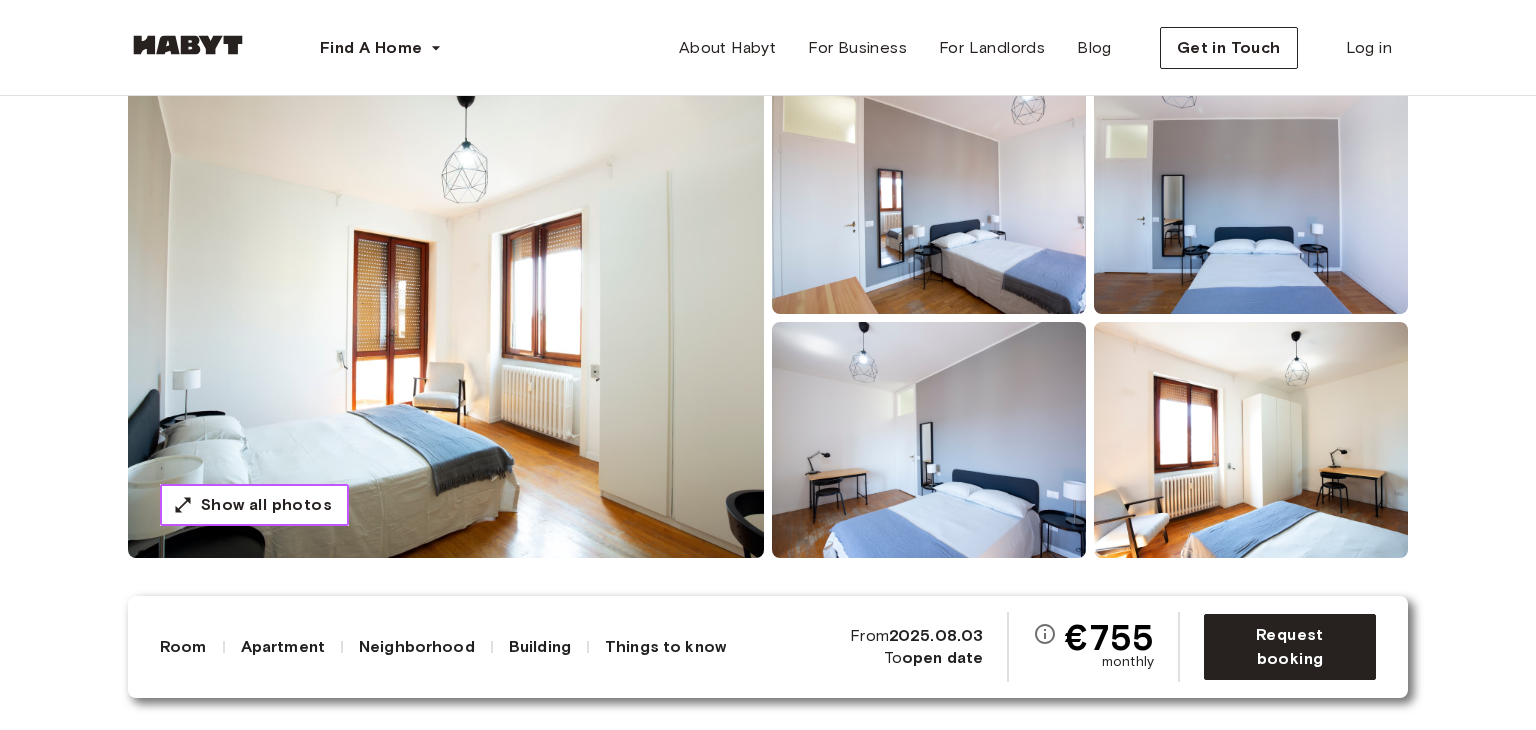 click on "Show all photos" at bounding box center [254, 505] 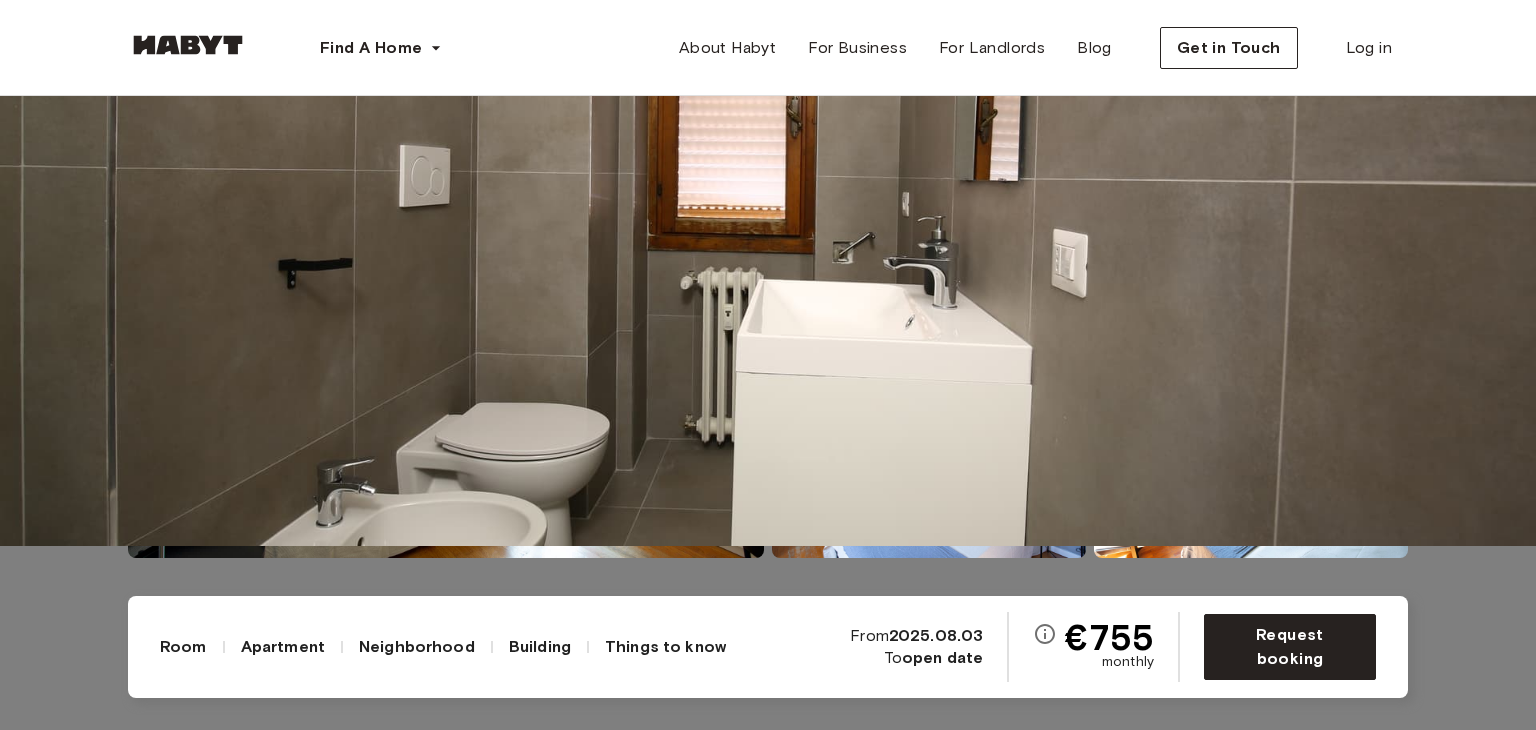 click 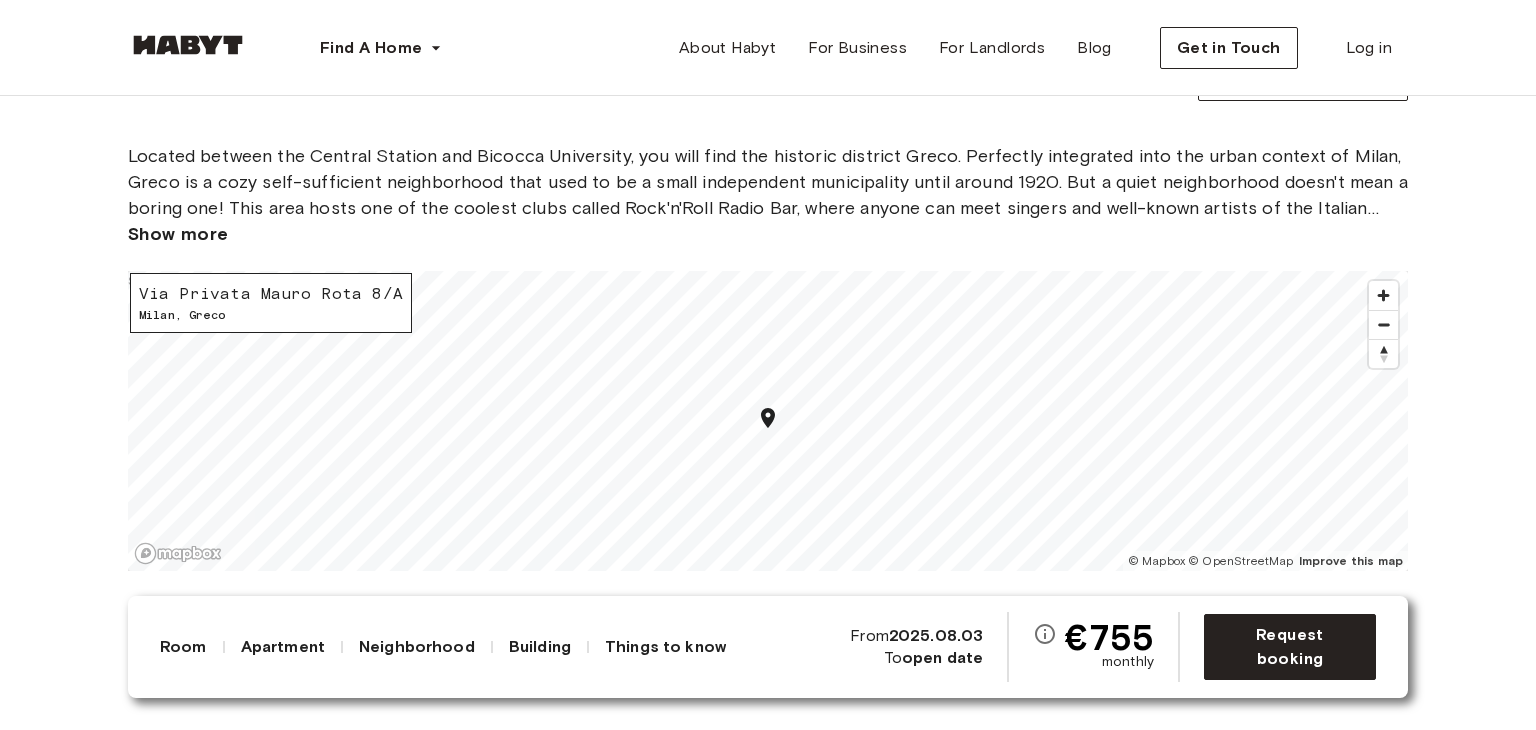scroll, scrollTop: 2554, scrollLeft: 0, axis: vertical 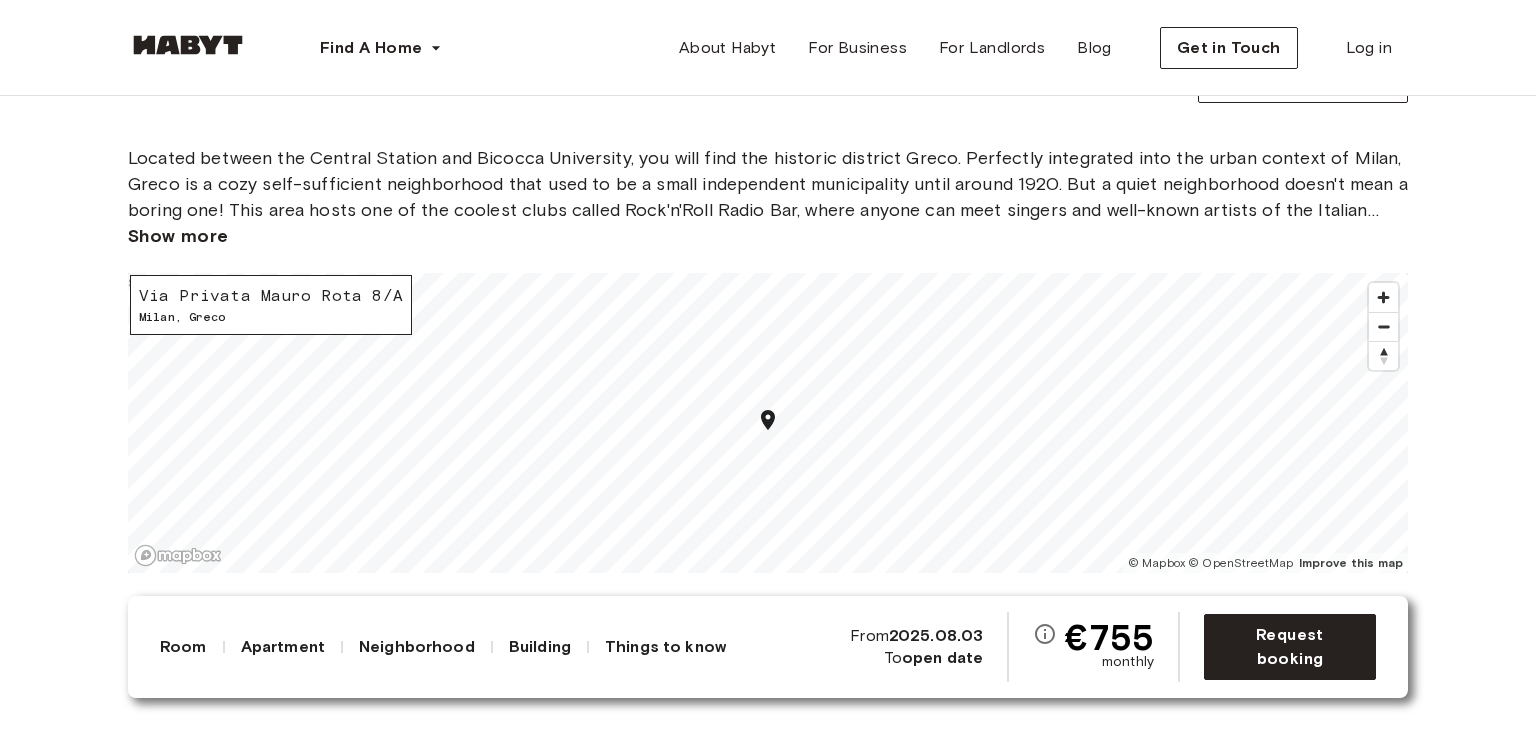 click on "Show more" at bounding box center (178, 236) 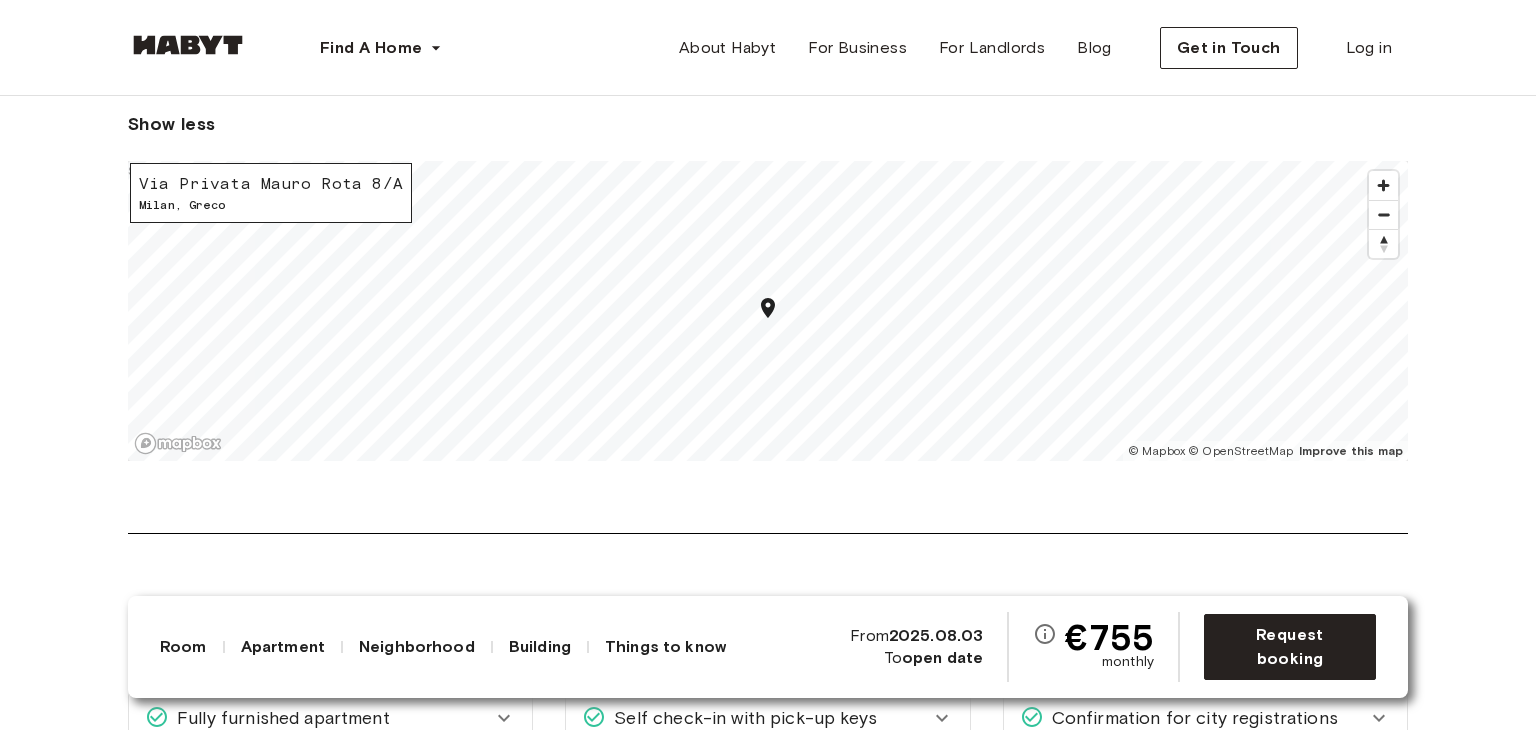 scroll, scrollTop: 2884, scrollLeft: 0, axis: vertical 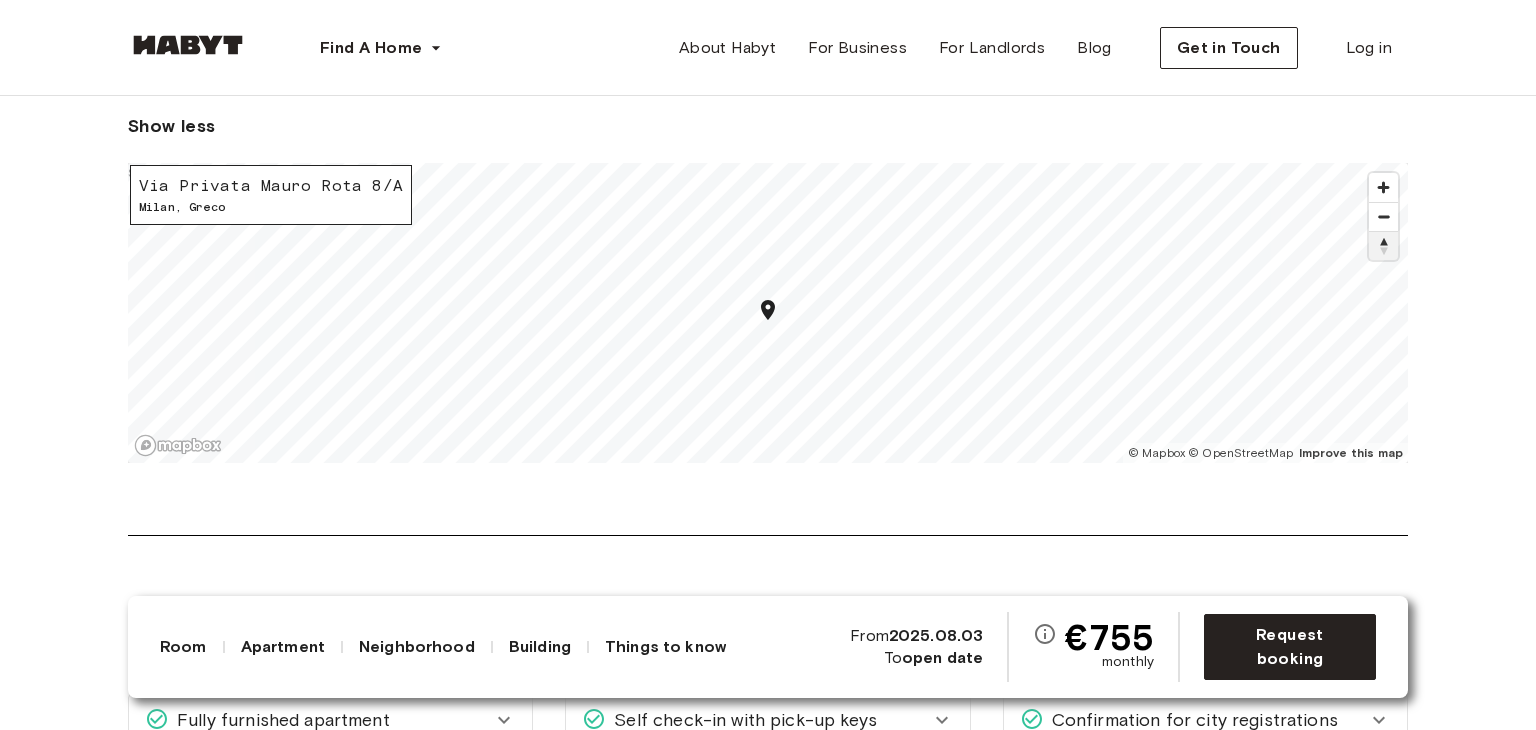 click at bounding box center (1383, 246) 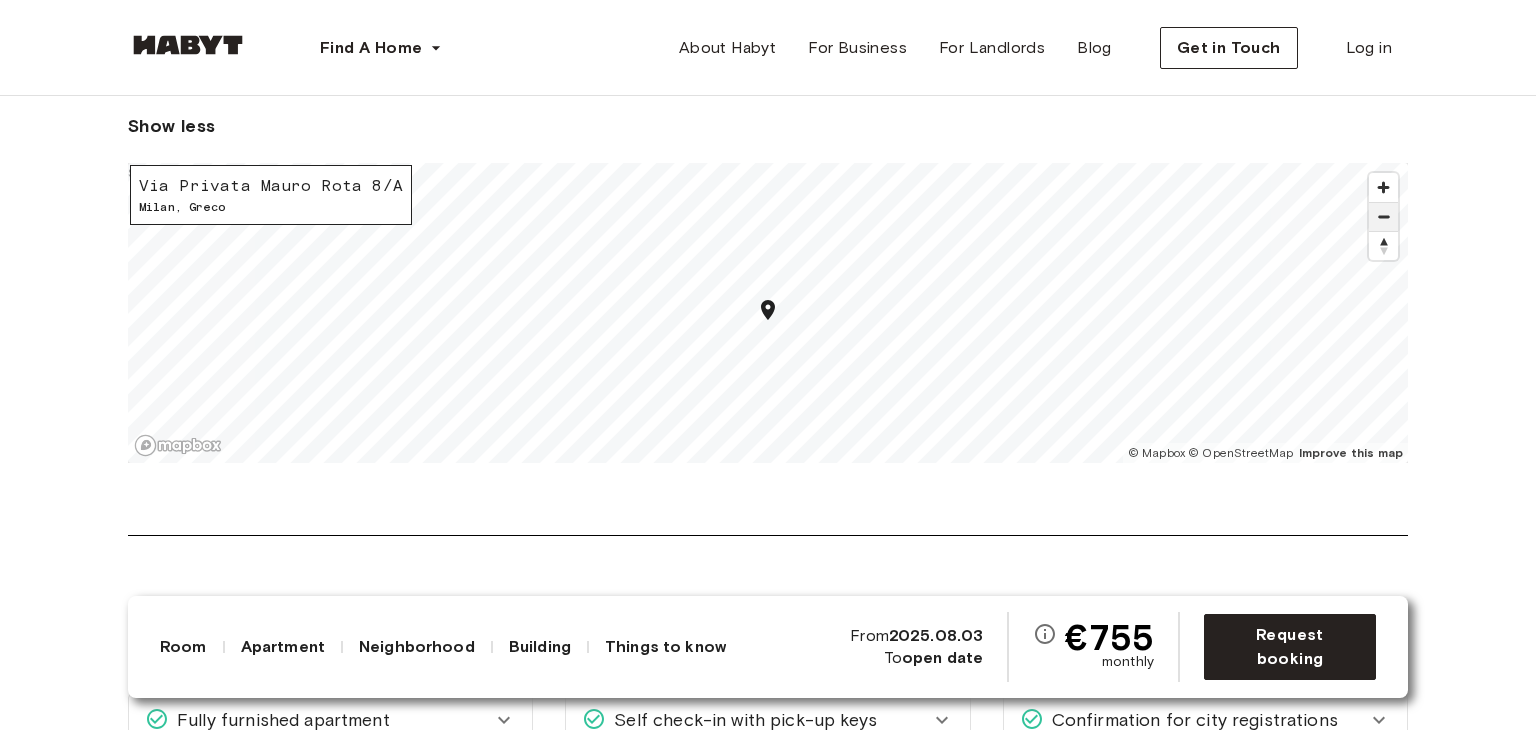 click at bounding box center [1383, 217] 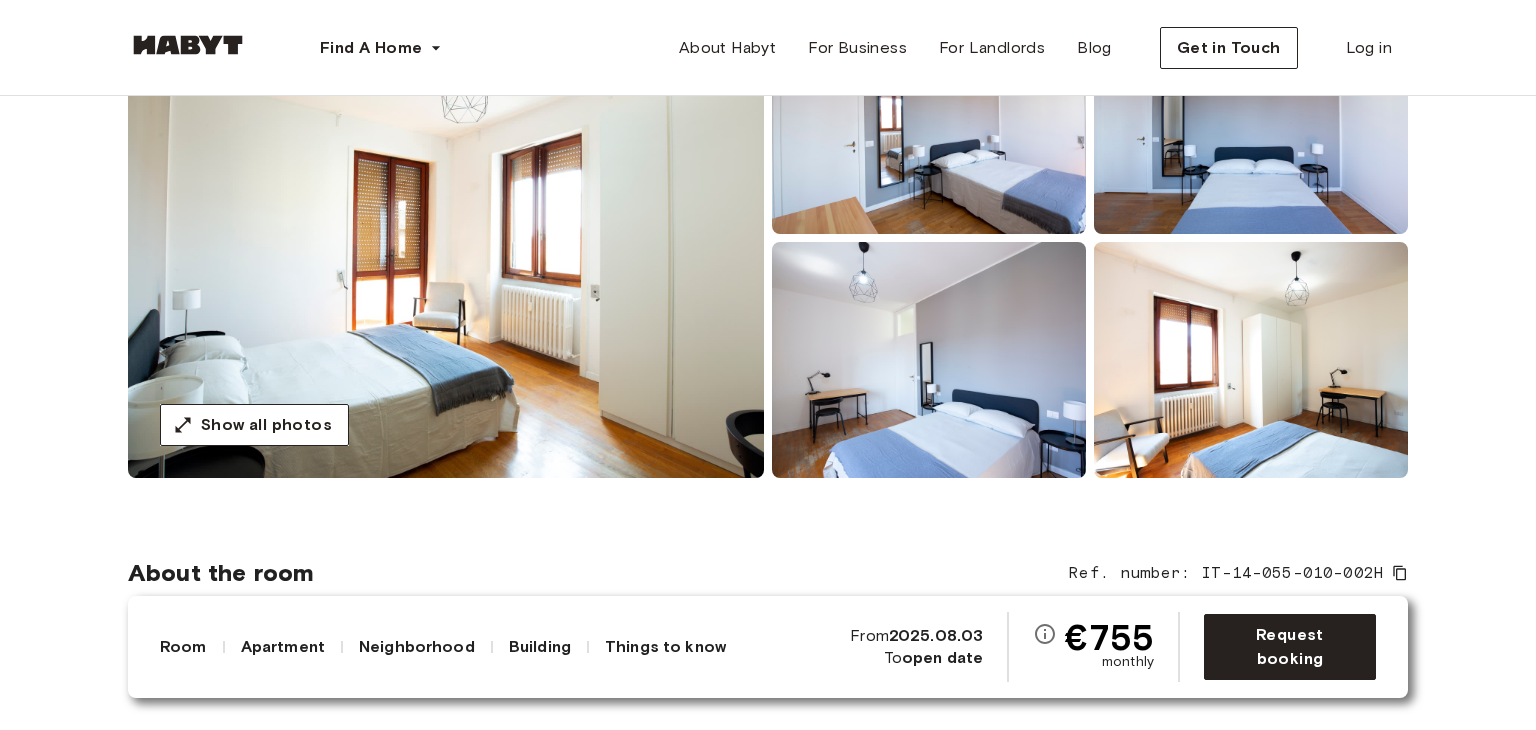 scroll, scrollTop: 0, scrollLeft: 0, axis: both 